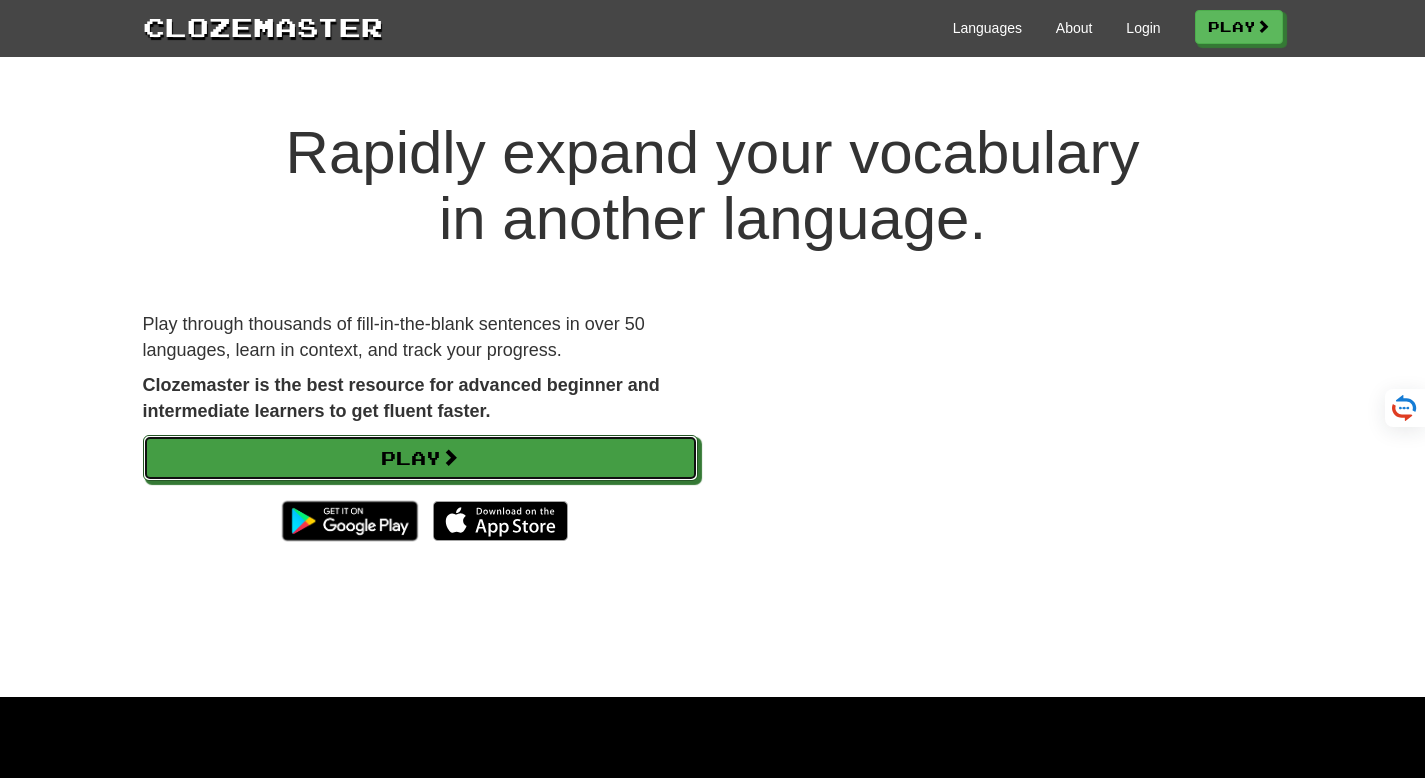 click on "Play" at bounding box center [420, 458] 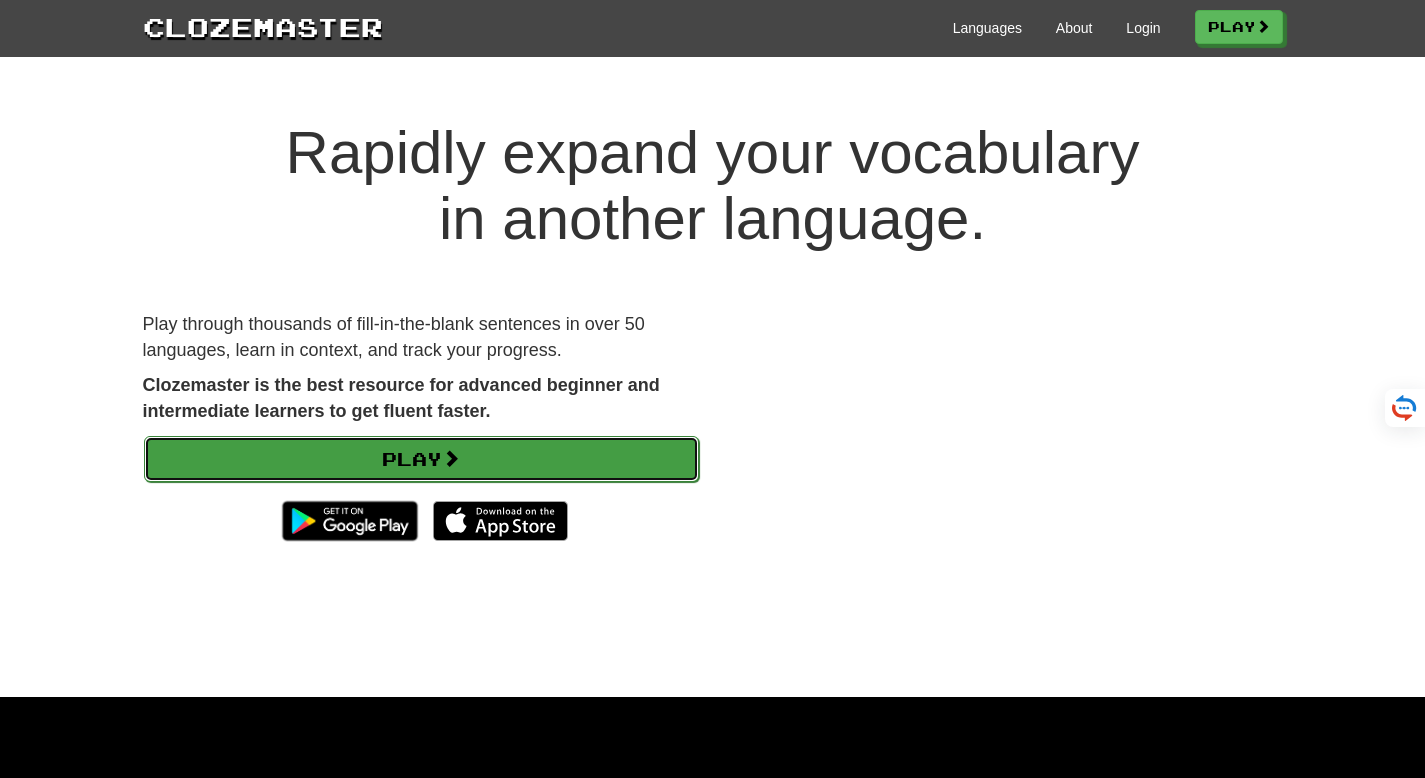 scroll, scrollTop: 0, scrollLeft: 0, axis: both 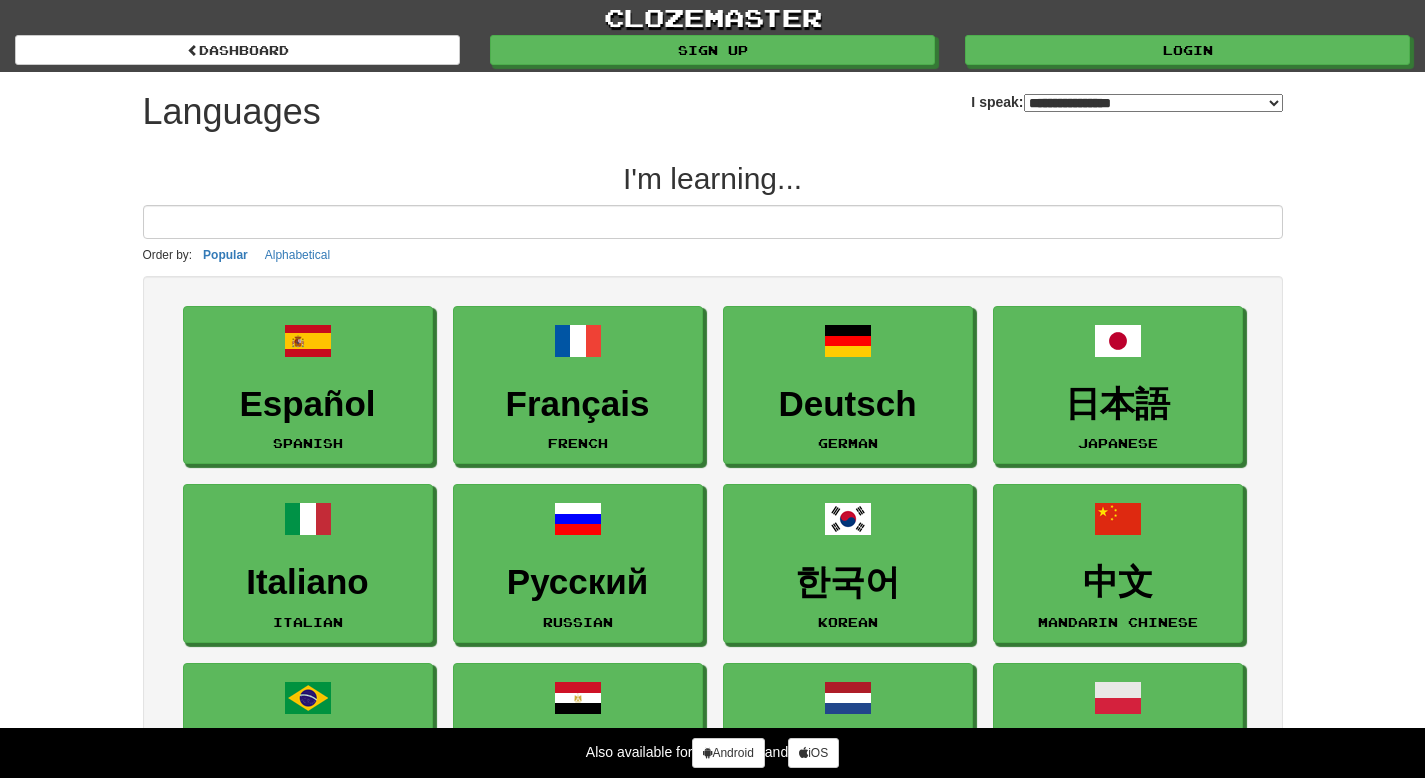 select on "*******" 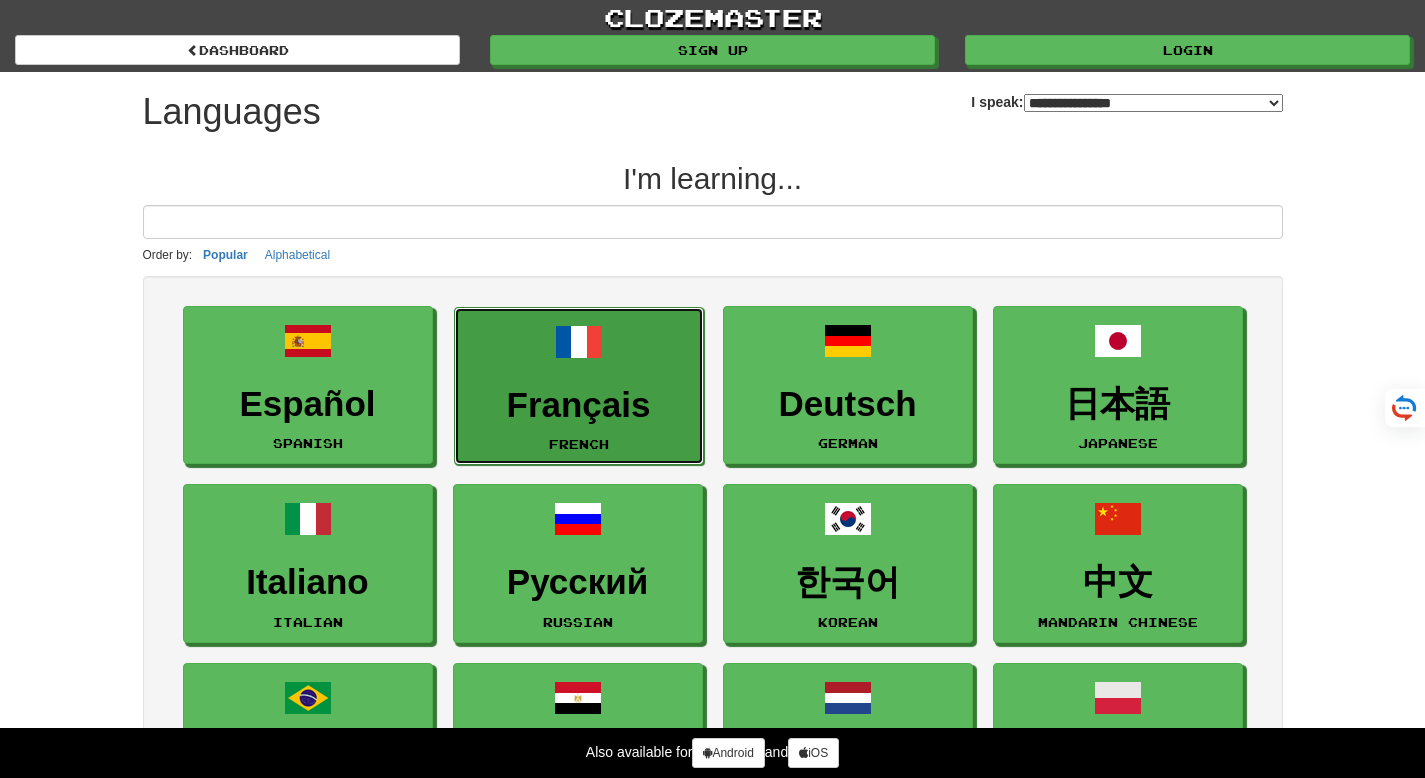 click on "Français French" at bounding box center (579, 386) 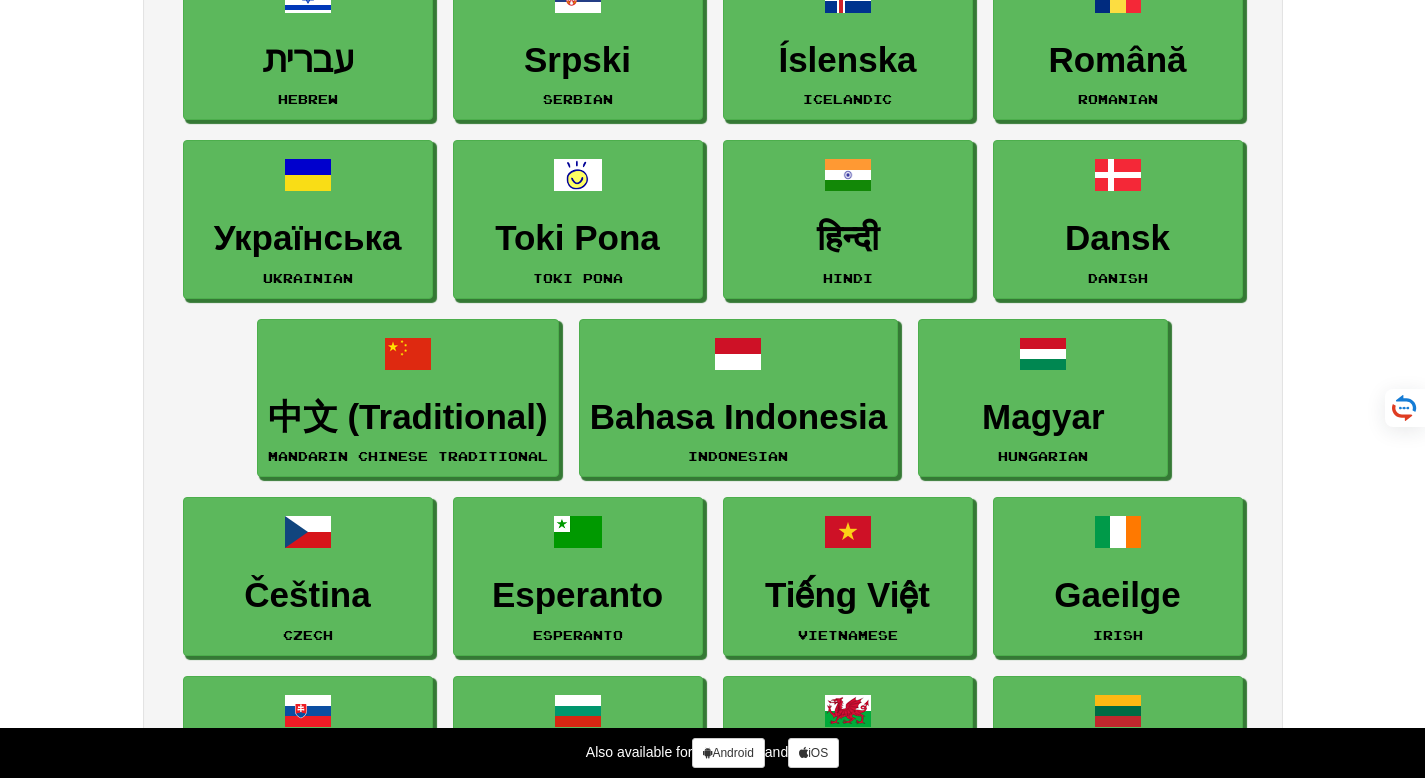 scroll, scrollTop: 1418, scrollLeft: 0, axis: vertical 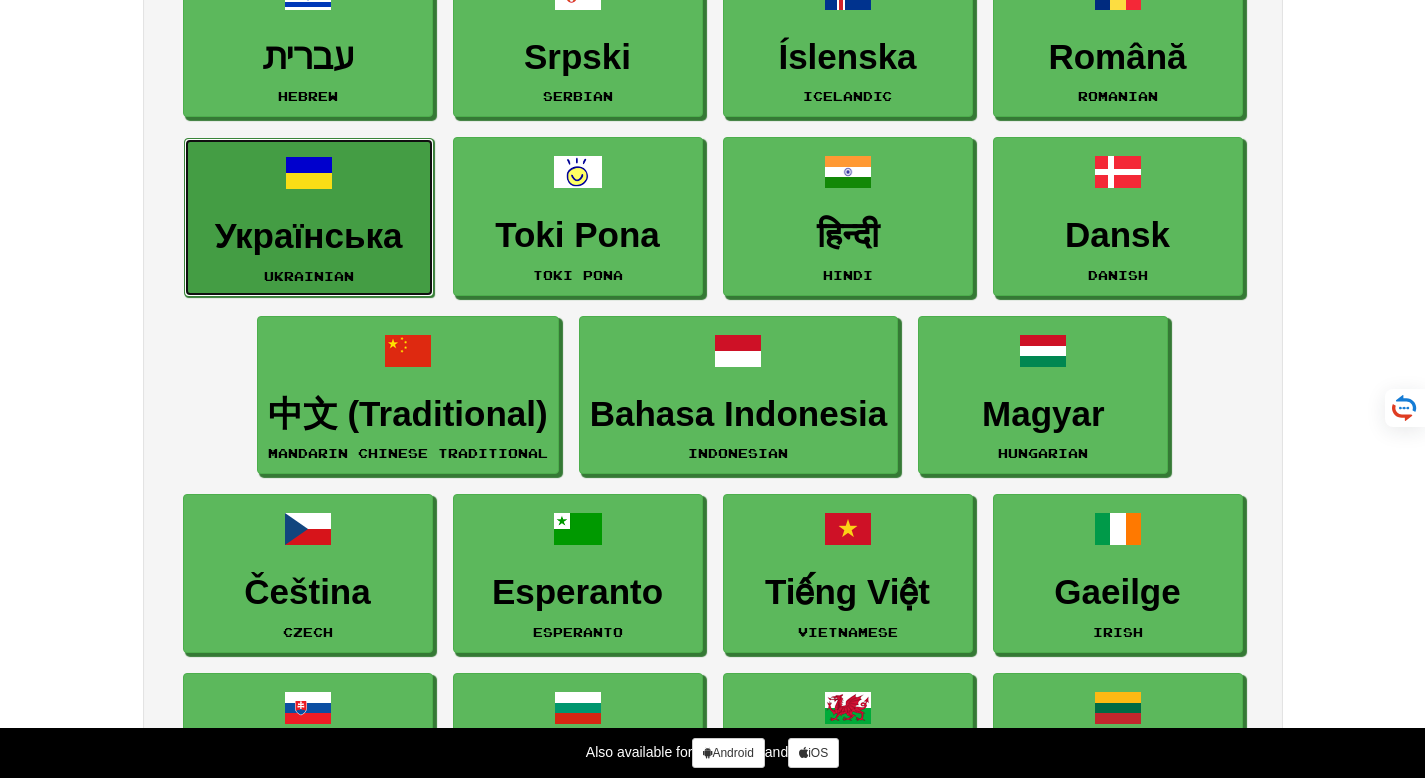 click on "Українська" at bounding box center [309, 236] 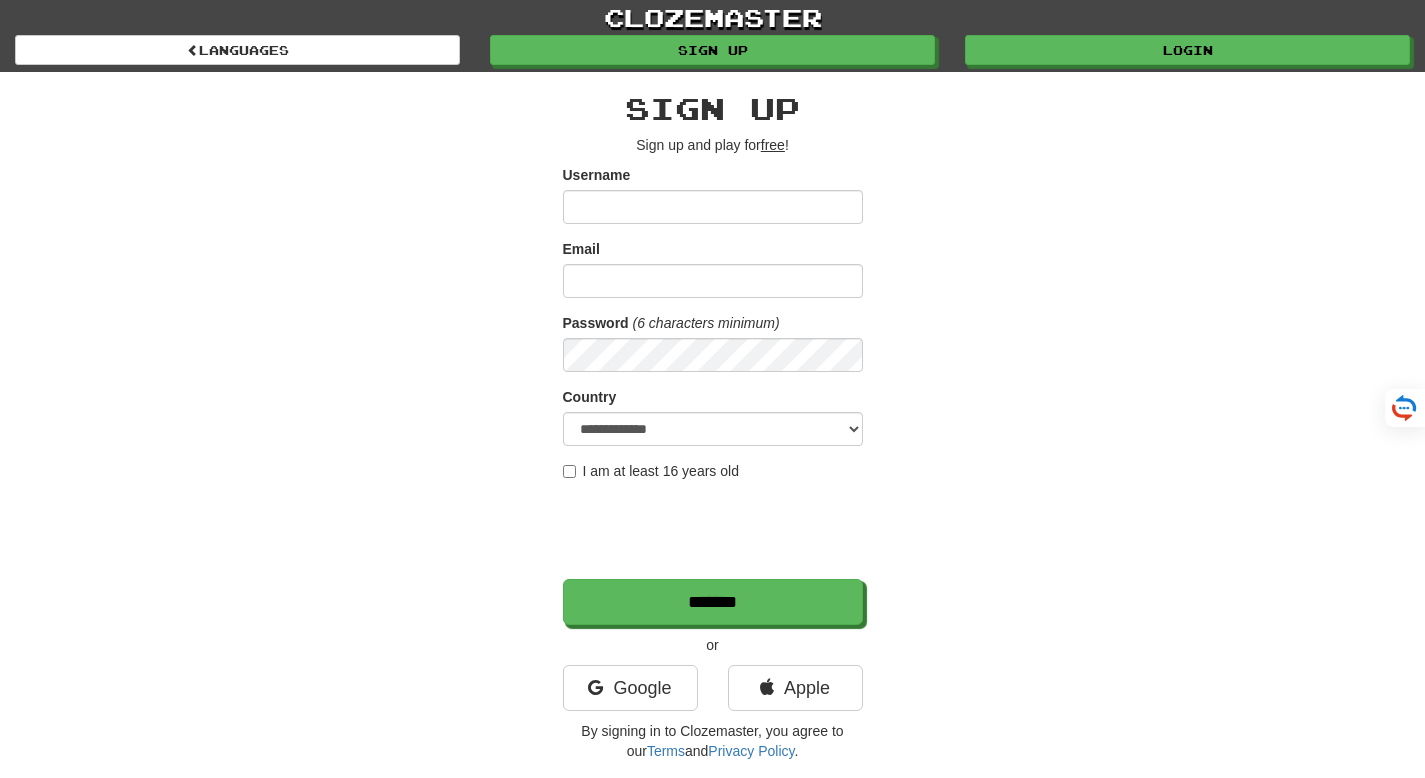 scroll, scrollTop: 0, scrollLeft: 0, axis: both 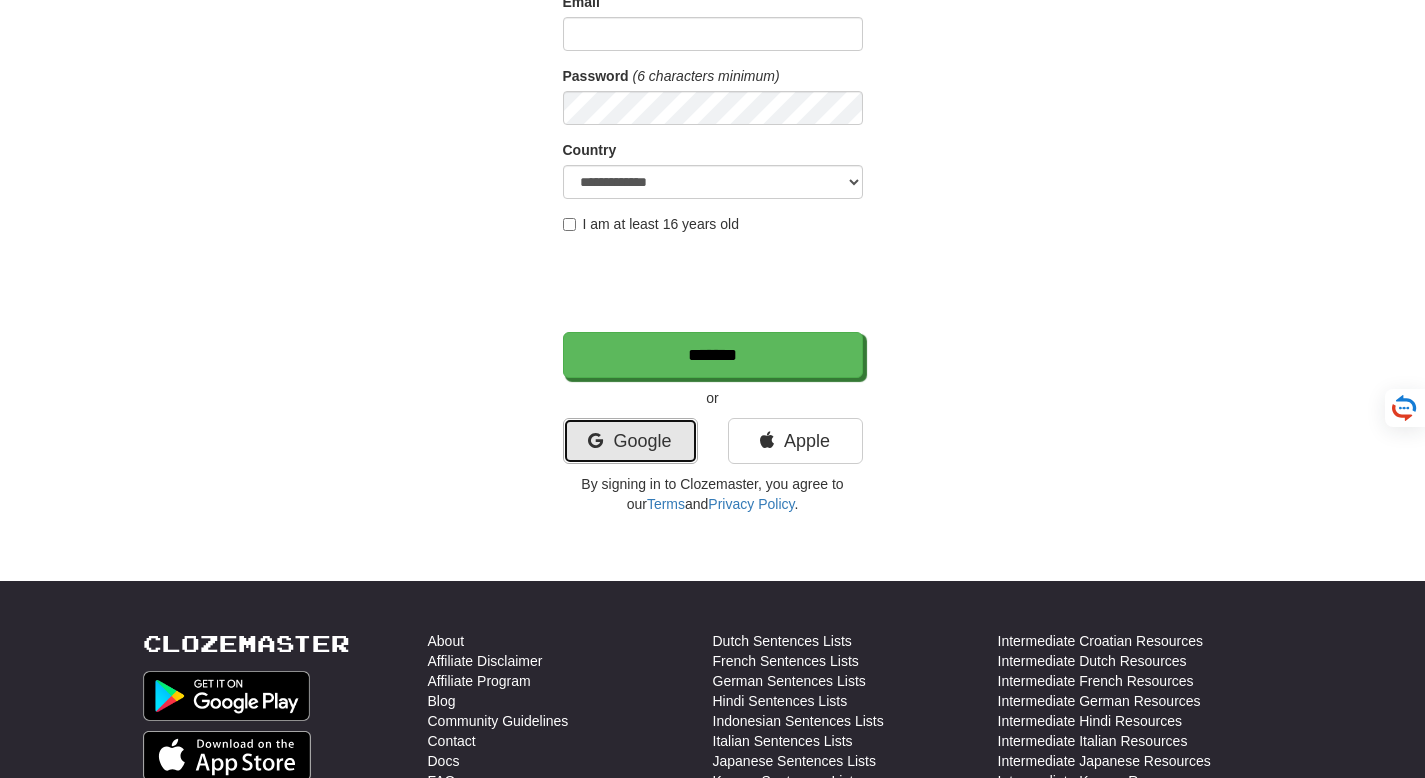 click on "Google" at bounding box center [630, 441] 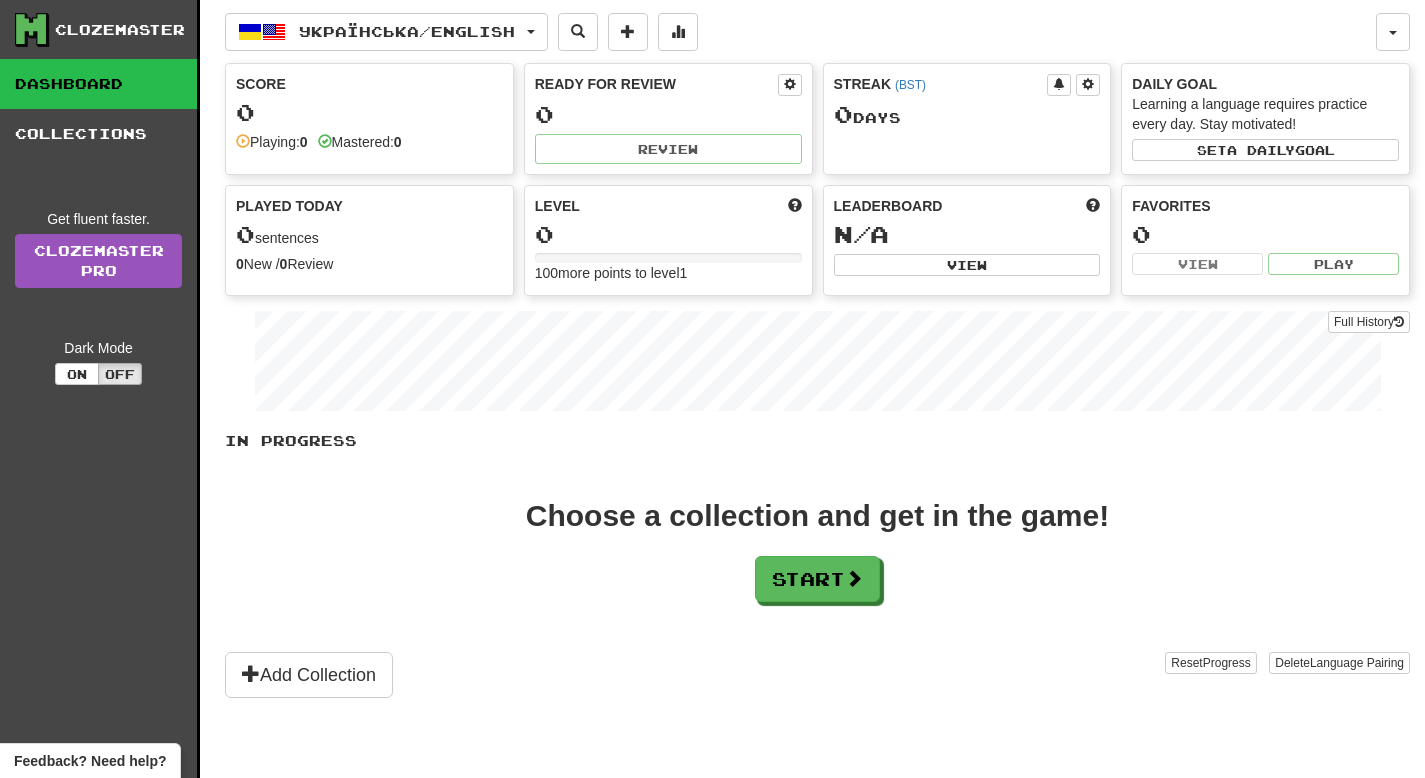 scroll, scrollTop: 0, scrollLeft: 0, axis: both 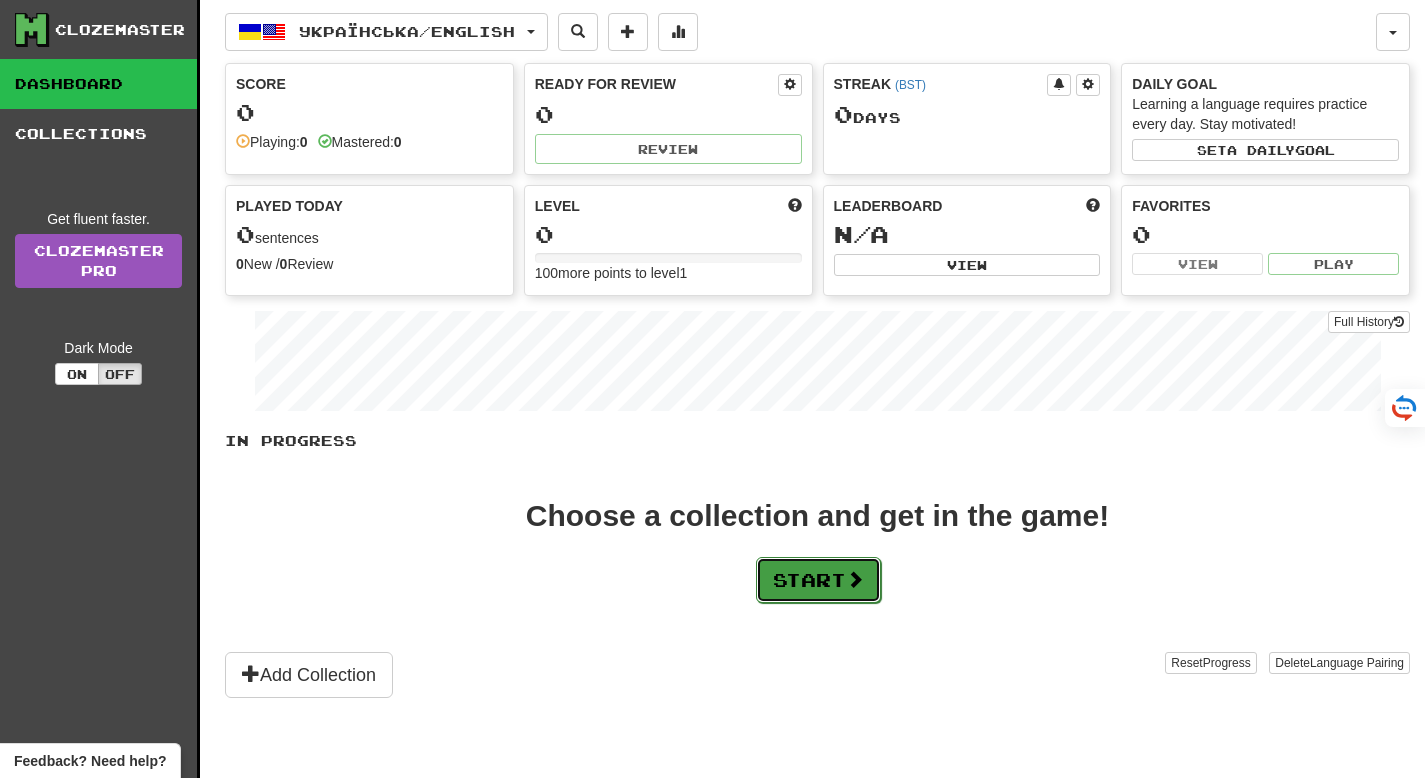 click on "Start" at bounding box center (818, 580) 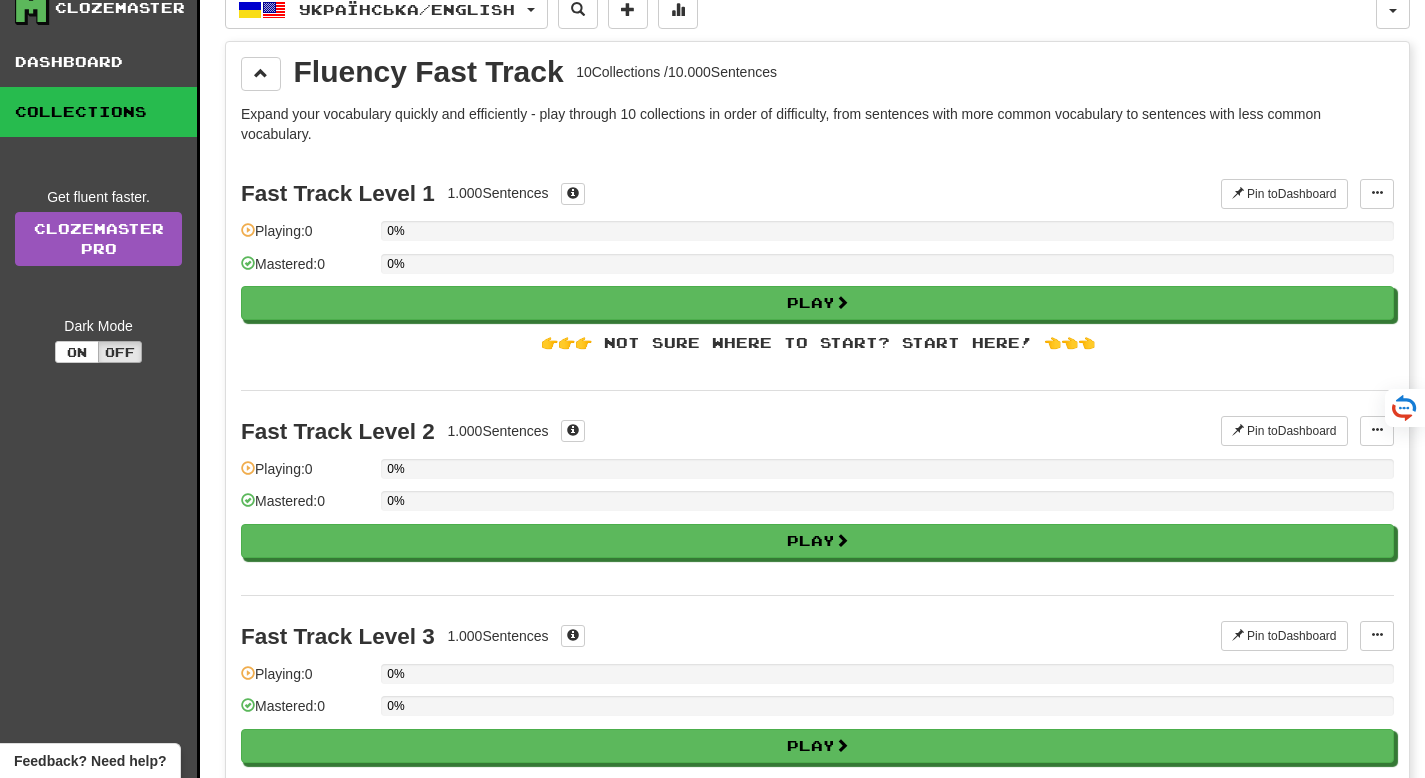 scroll, scrollTop: 0, scrollLeft: 0, axis: both 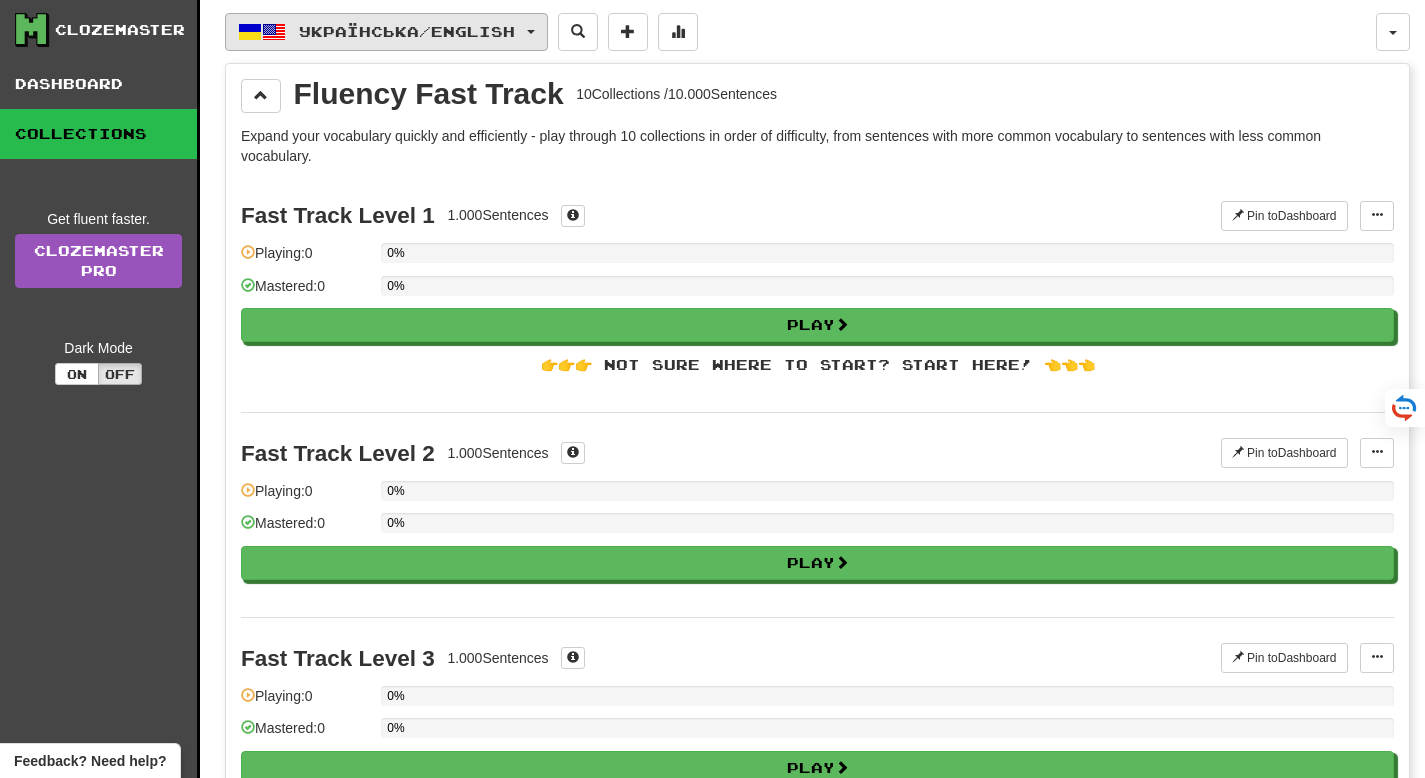 click on "Українська  /  English" at bounding box center (386, 32) 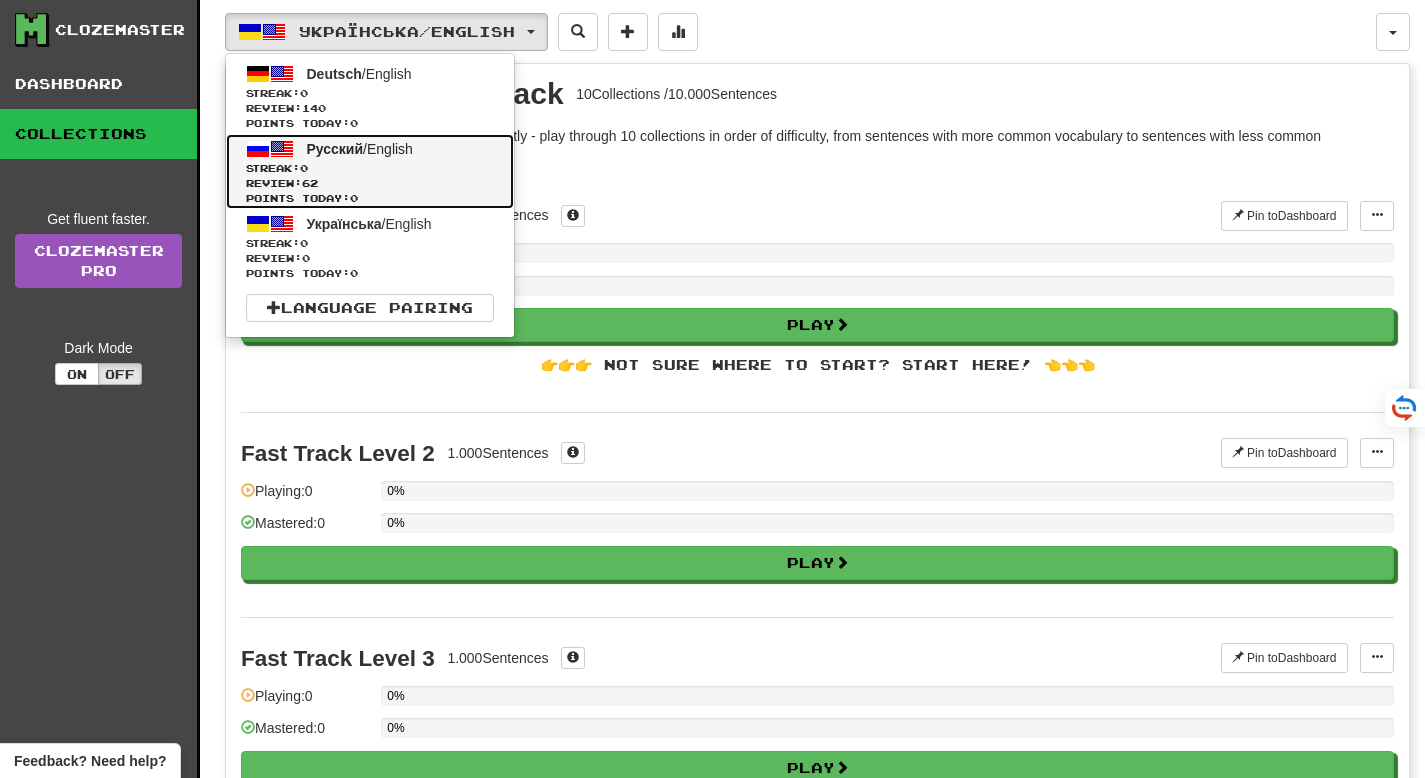 click on "Review:  62" at bounding box center (370, 183) 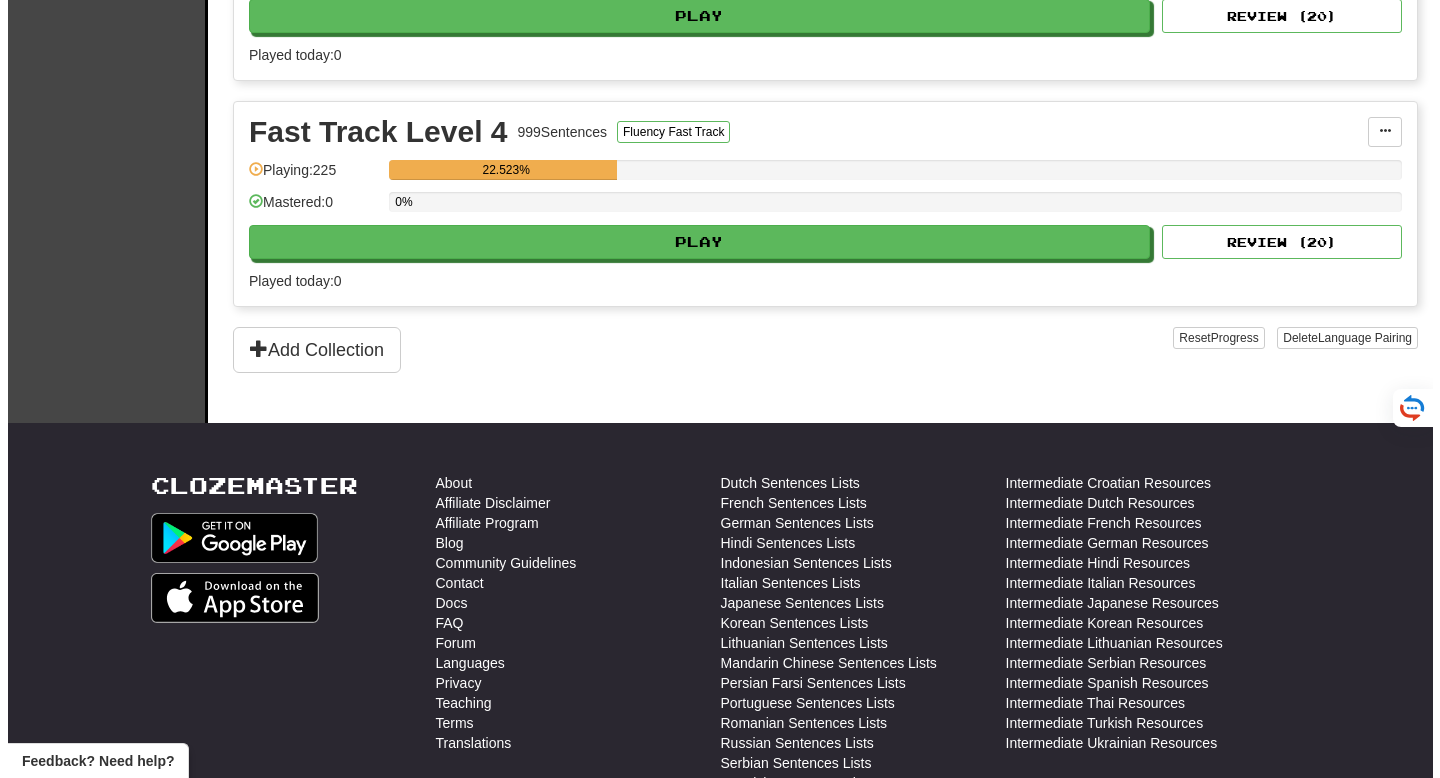 scroll, scrollTop: 1050, scrollLeft: 0, axis: vertical 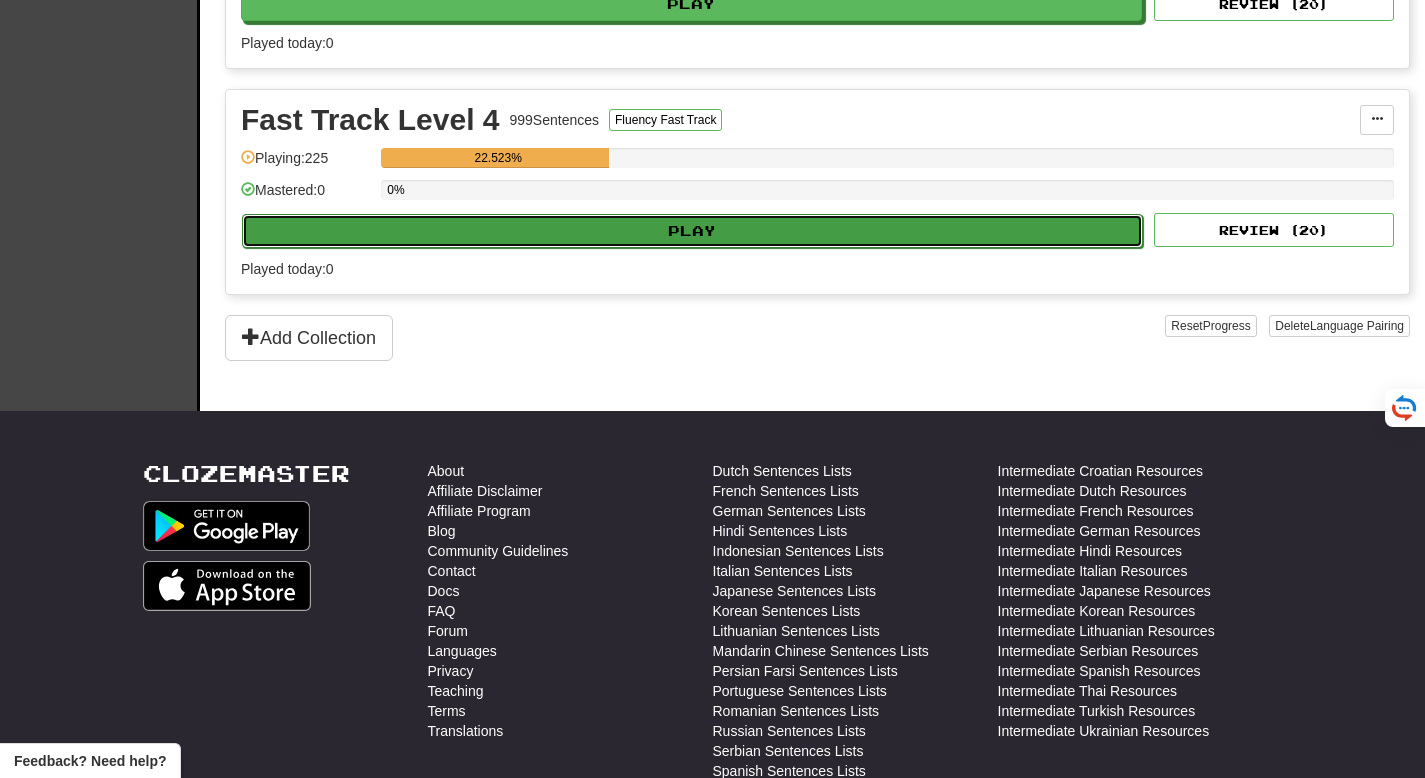 click on "Play" at bounding box center [692, 231] 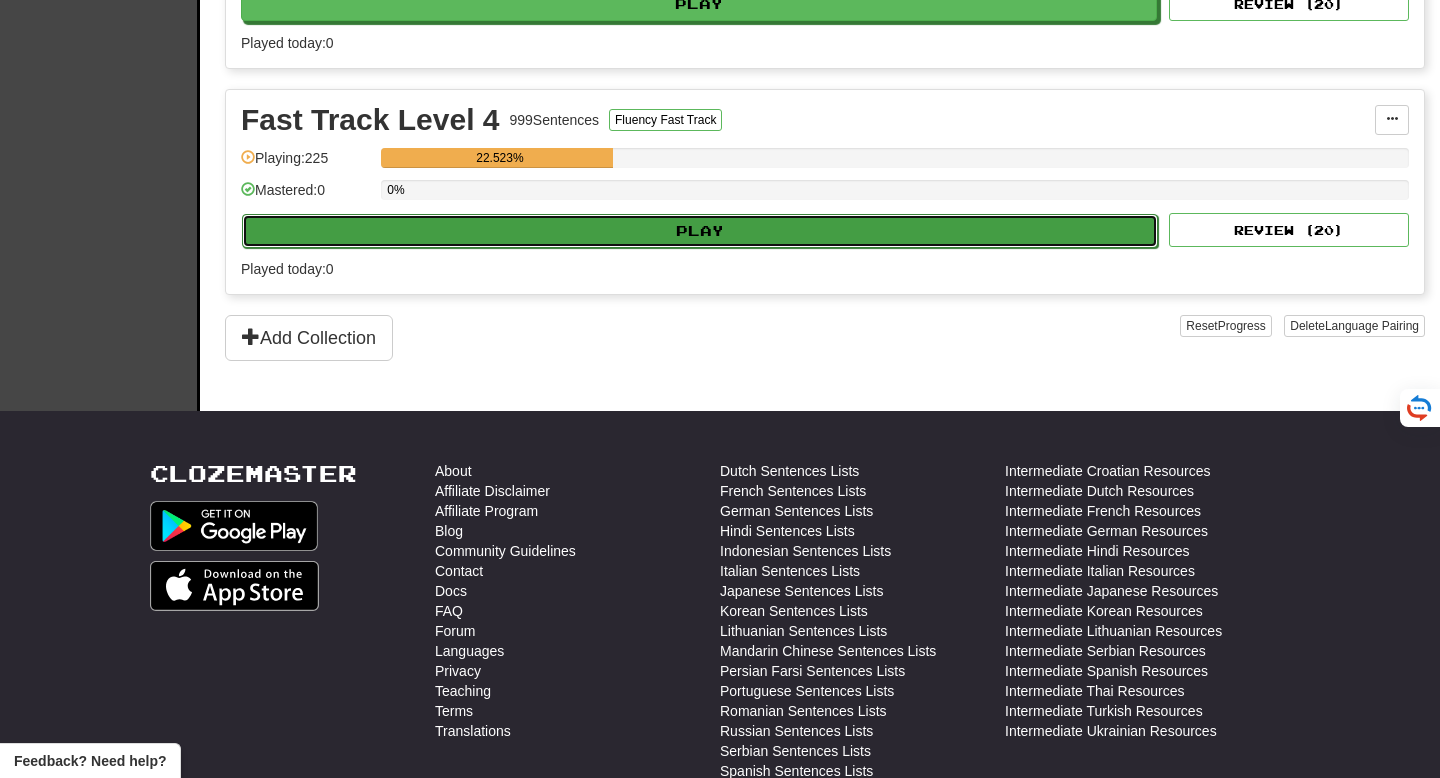 select on "**" 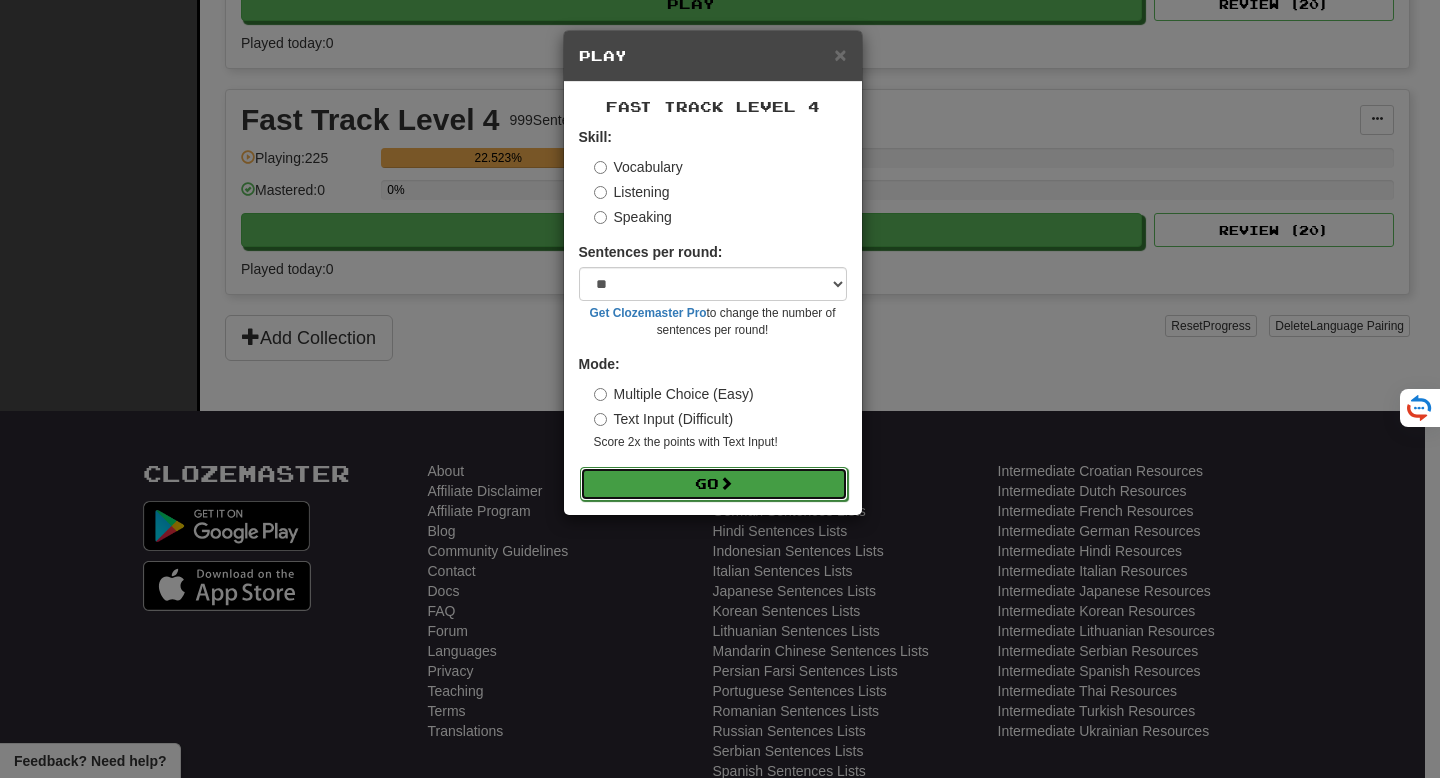 click on "Go" at bounding box center [714, 484] 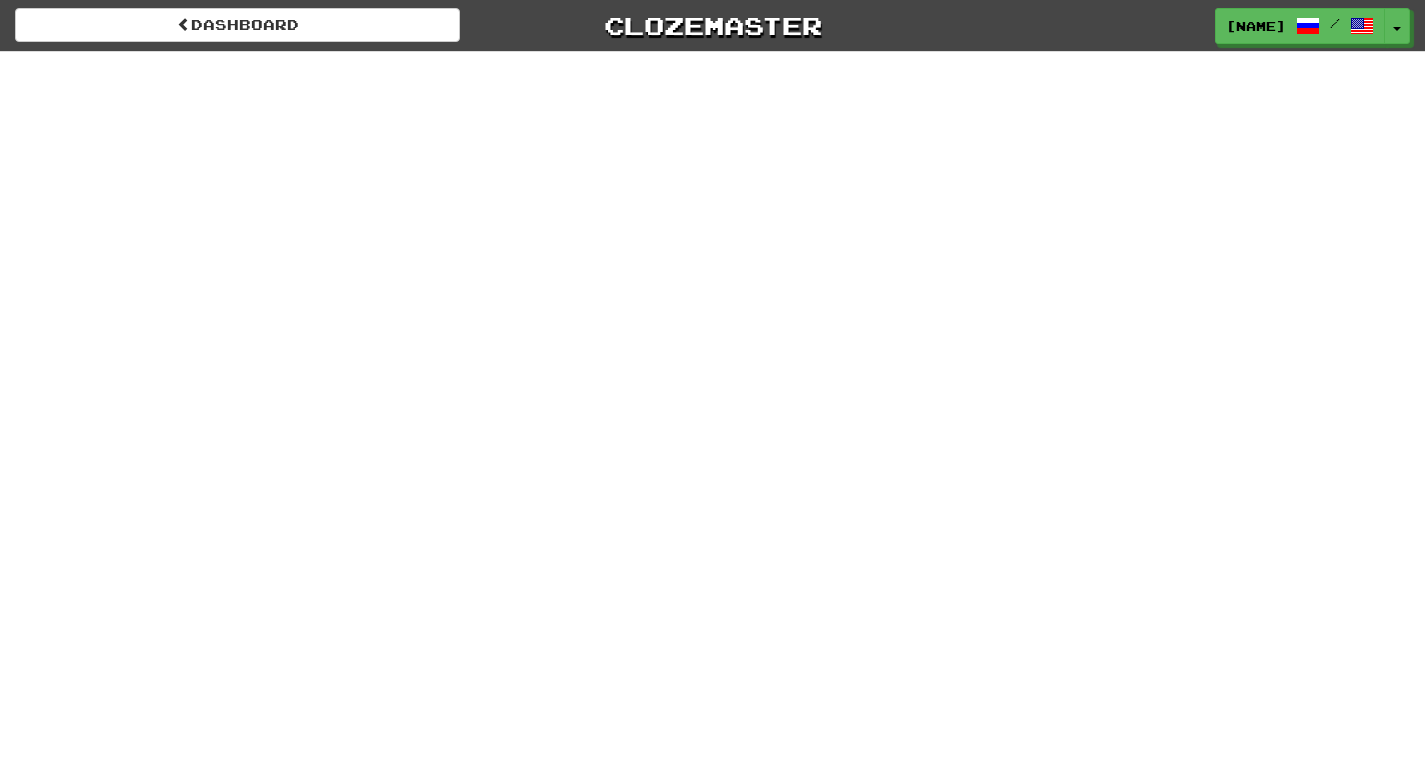 scroll, scrollTop: 0, scrollLeft: 0, axis: both 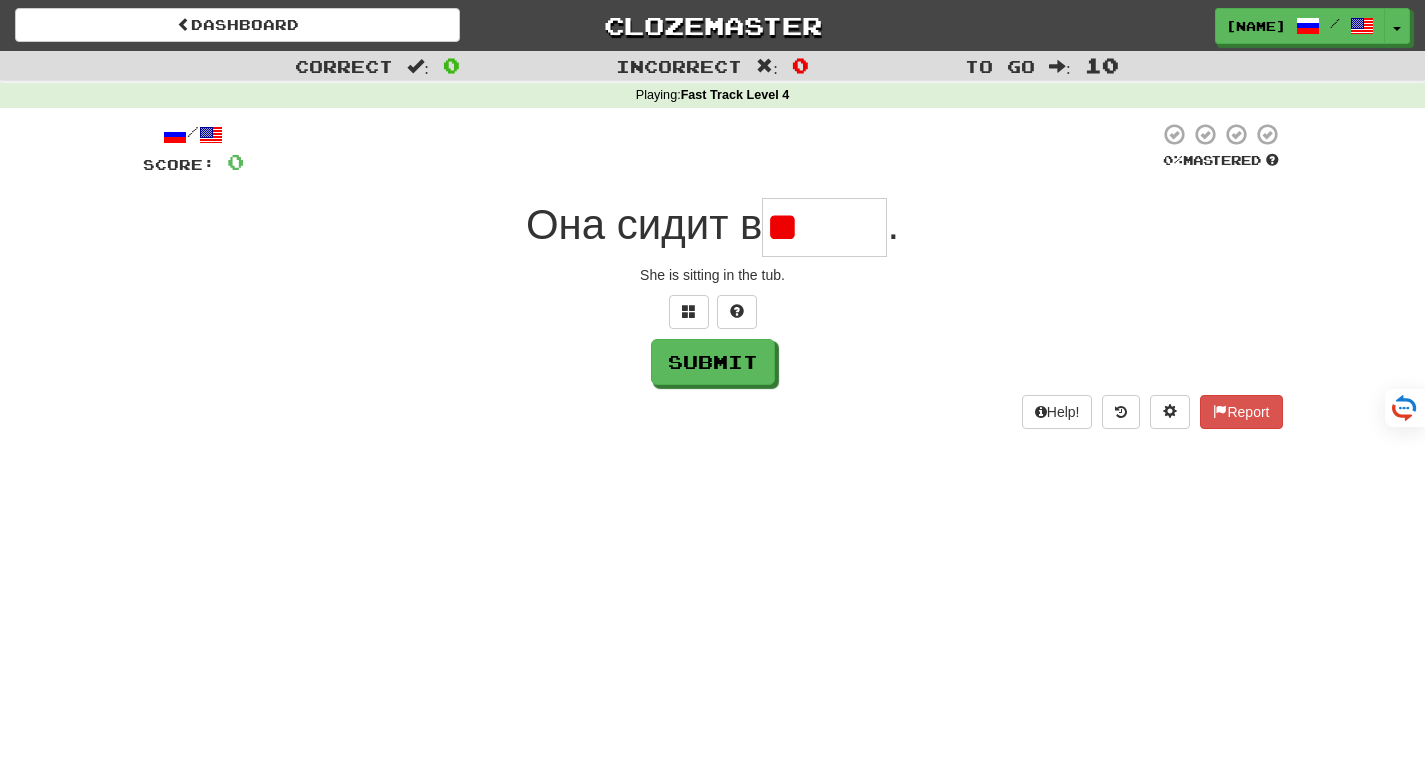 type on "*" 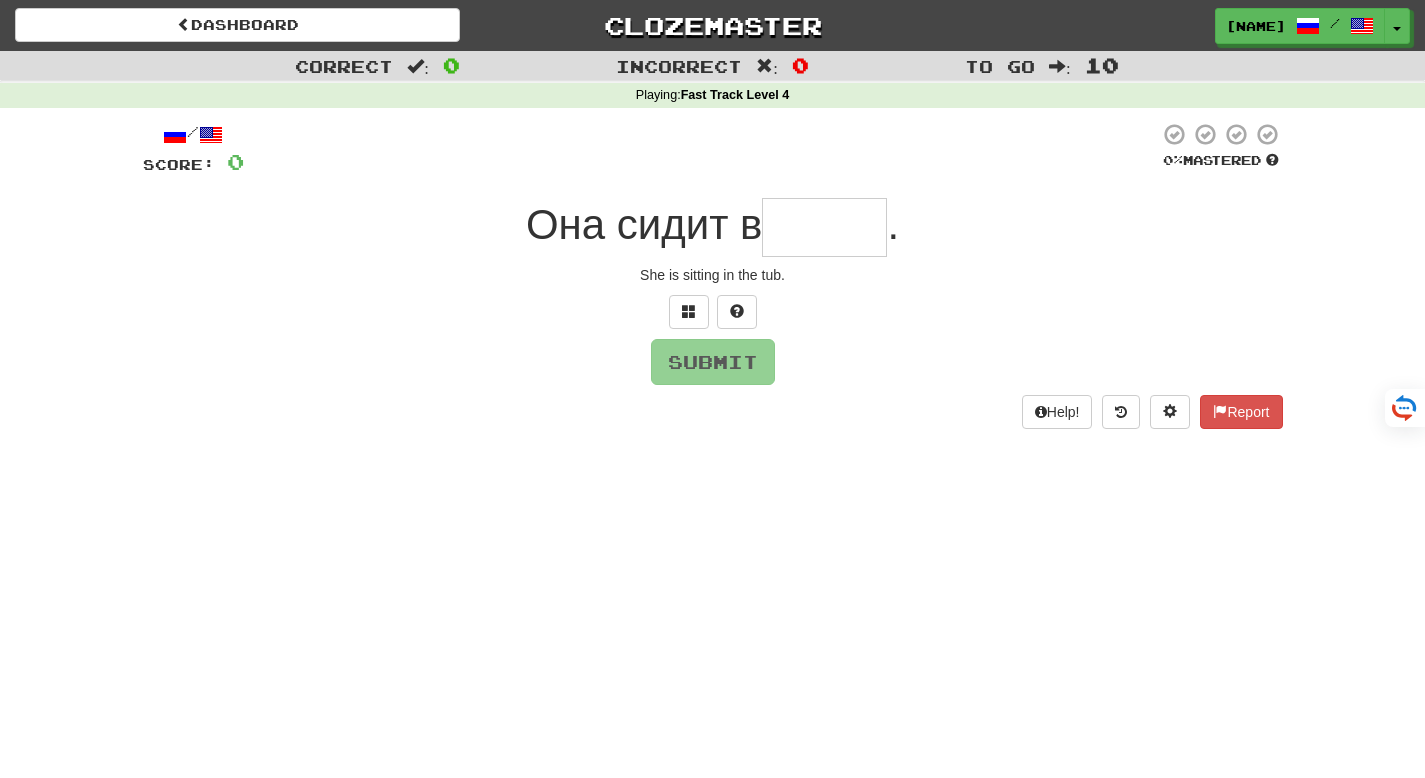 type on "*" 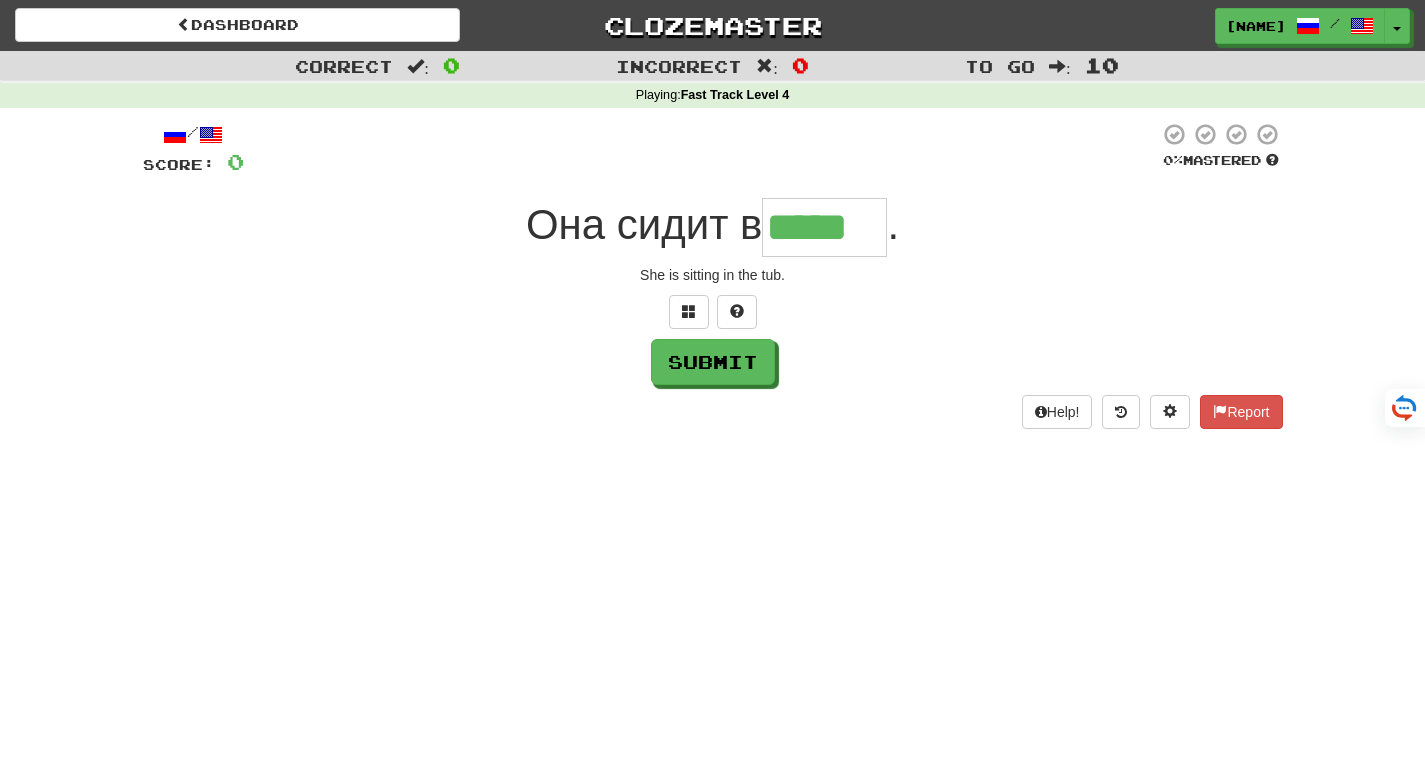 type on "*****" 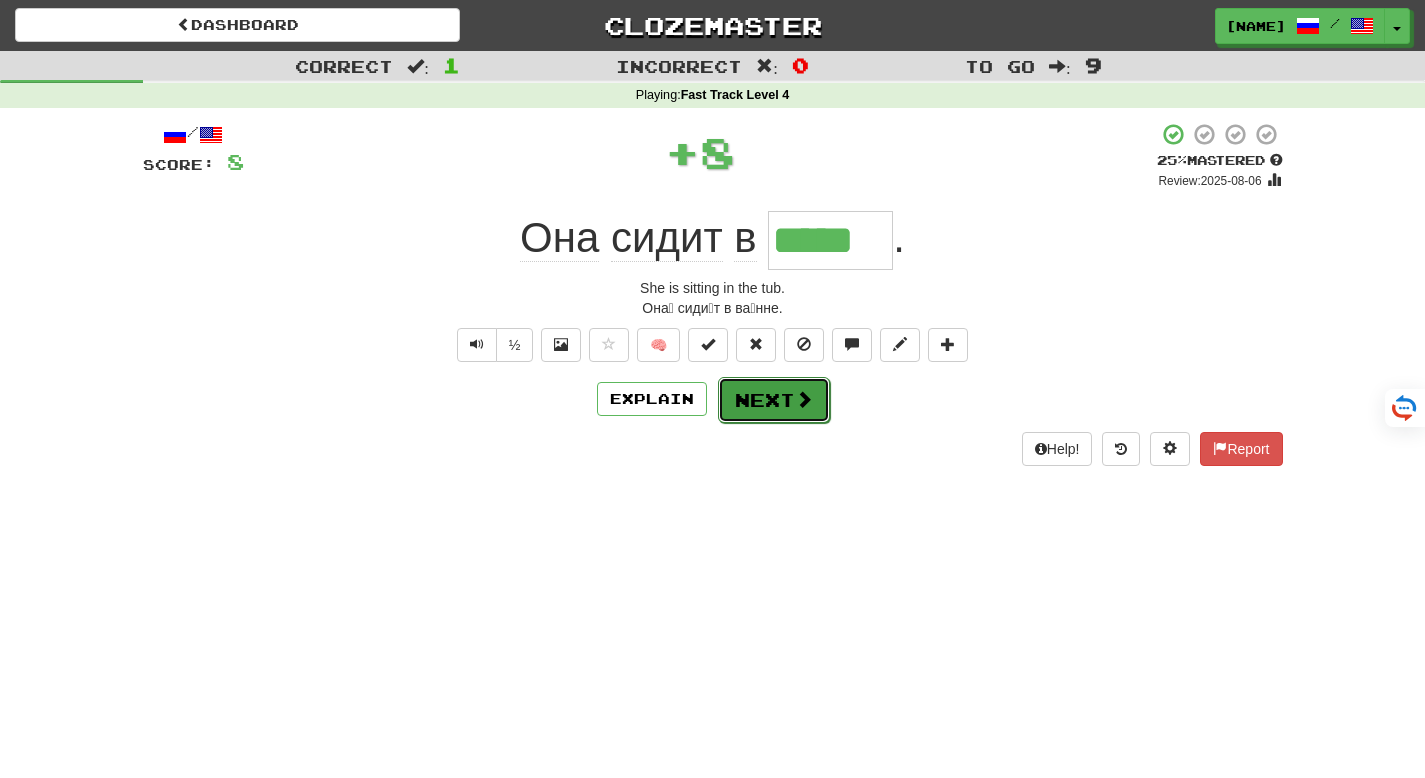 click on "Next" at bounding box center [774, 400] 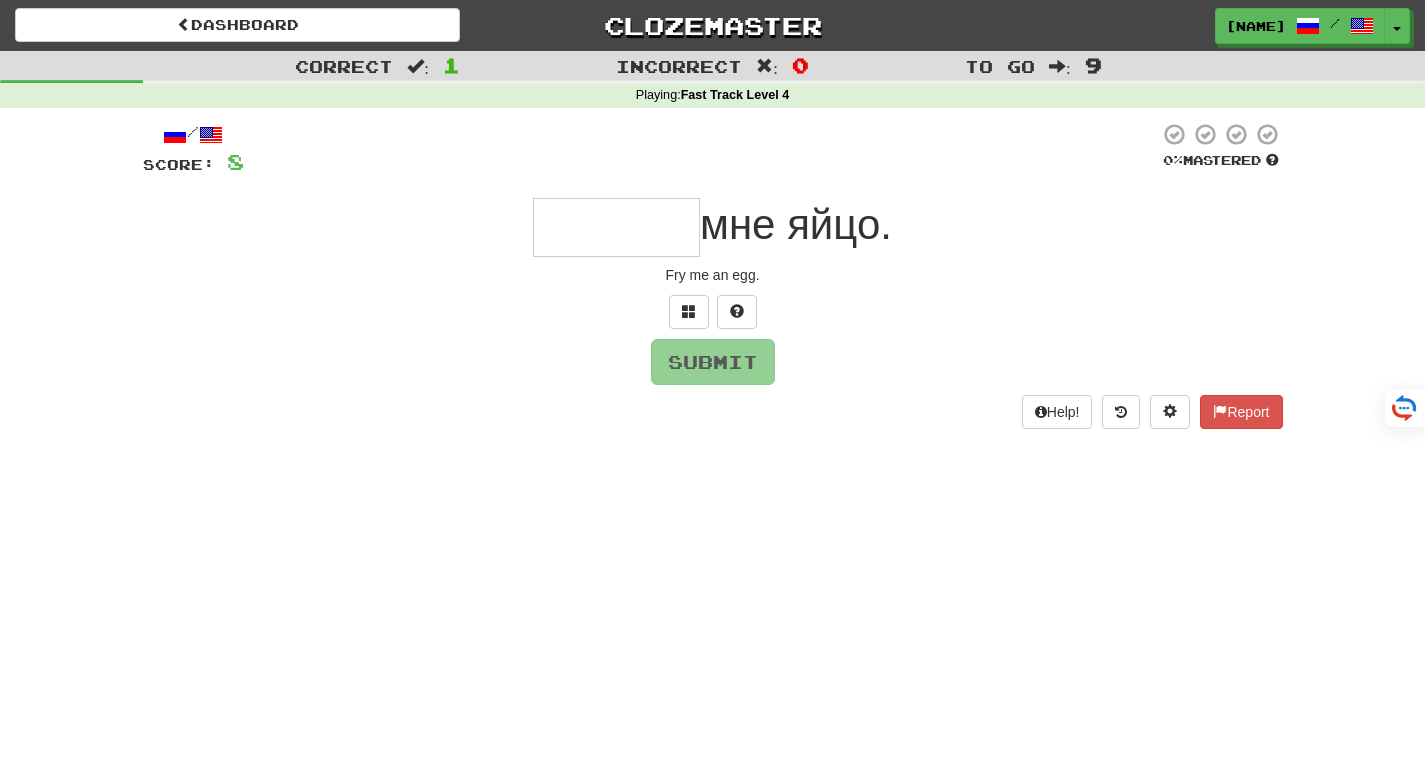 type on "******" 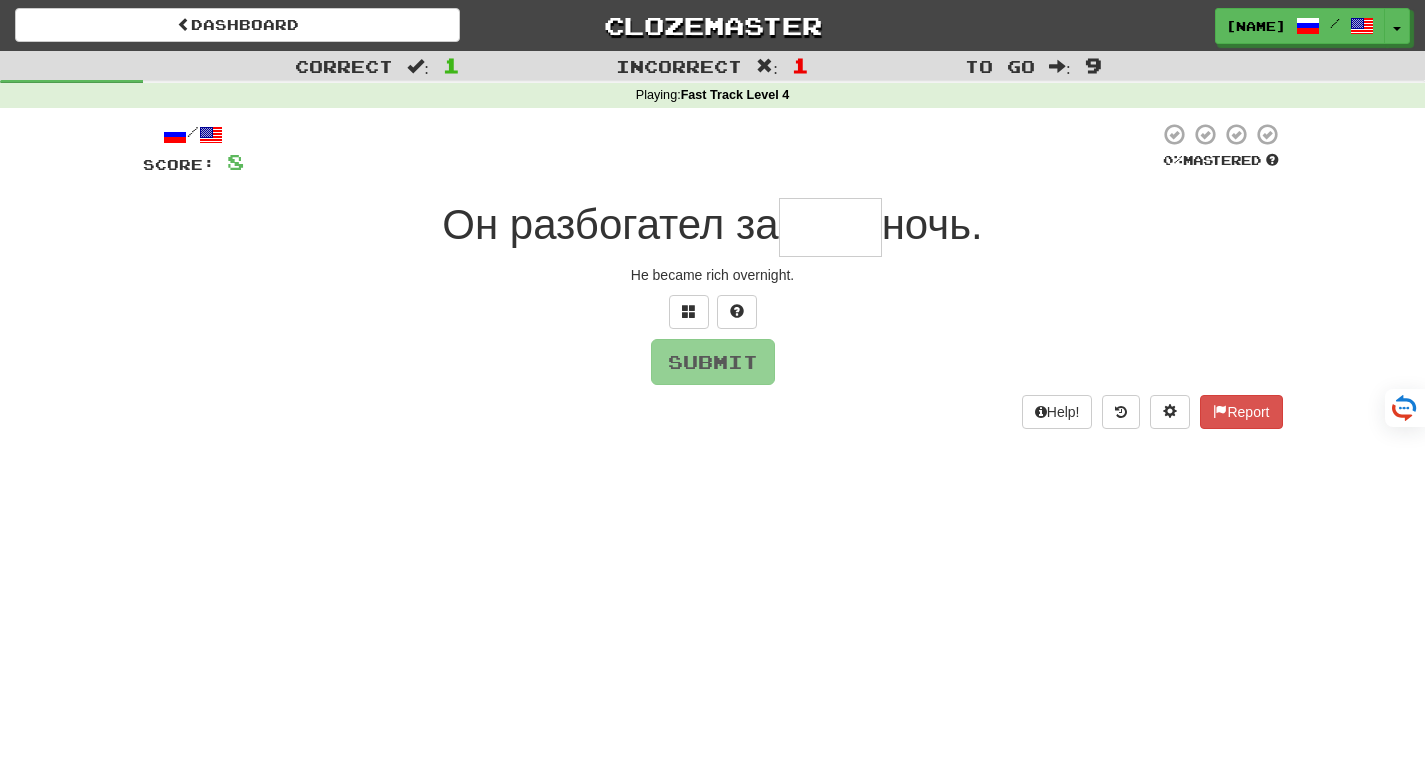 type on "****" 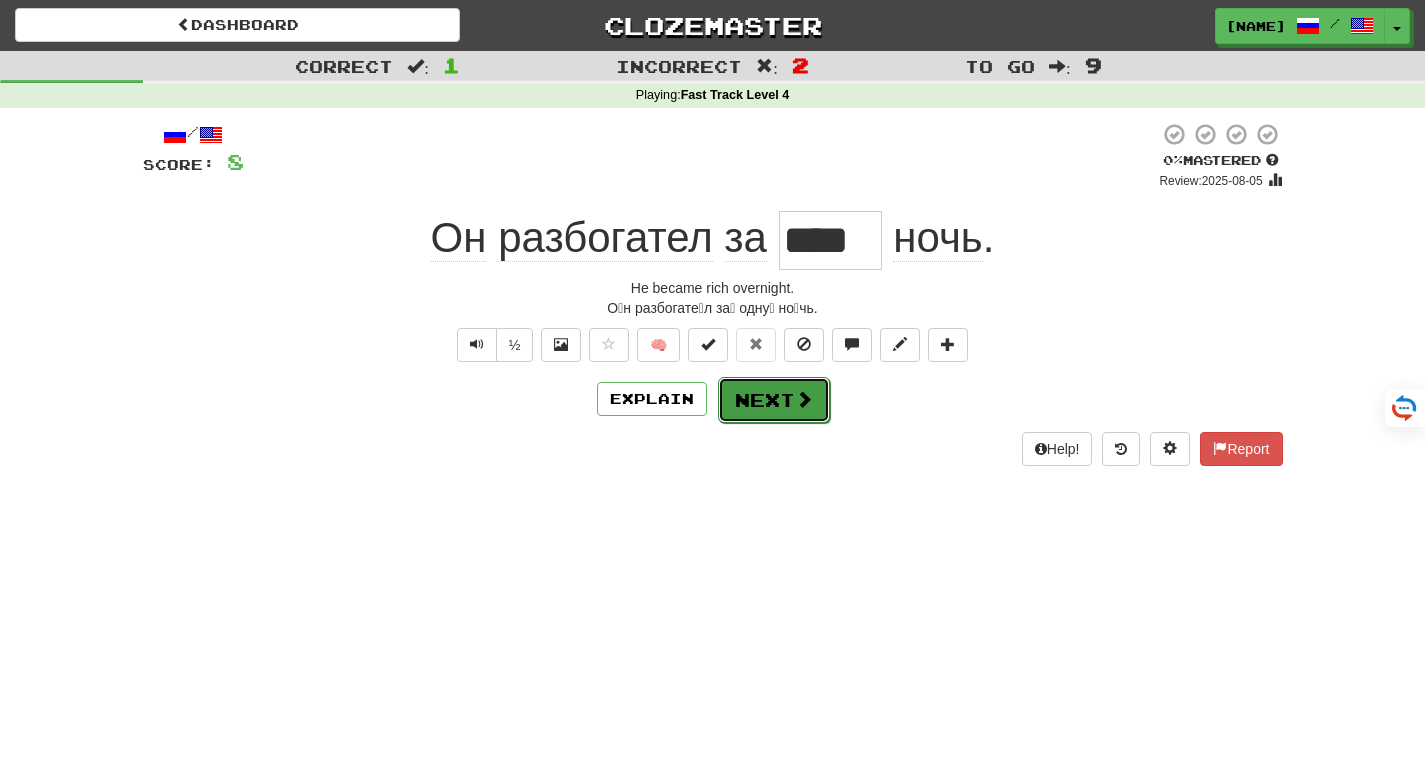 click on "Next" at bounding box center [774, 400] 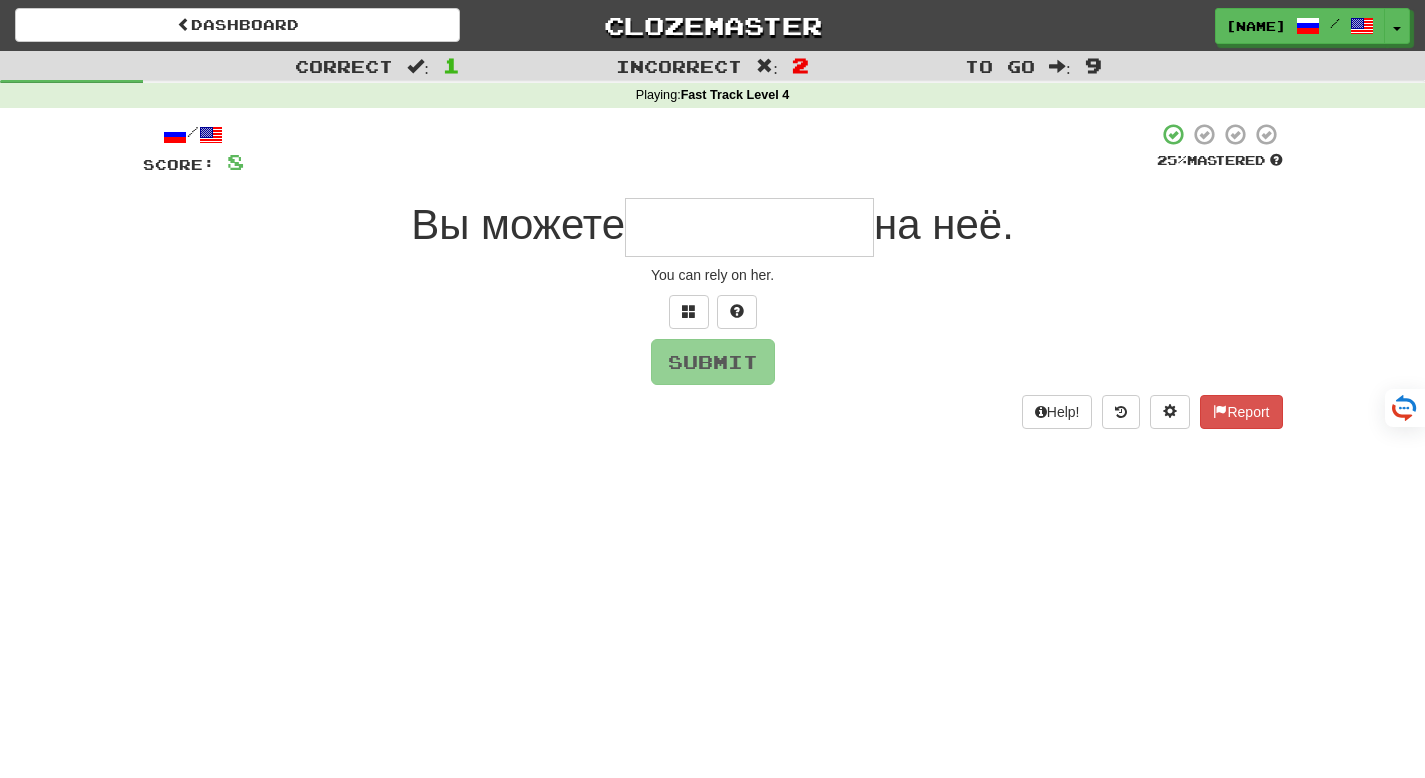 type on "**********" 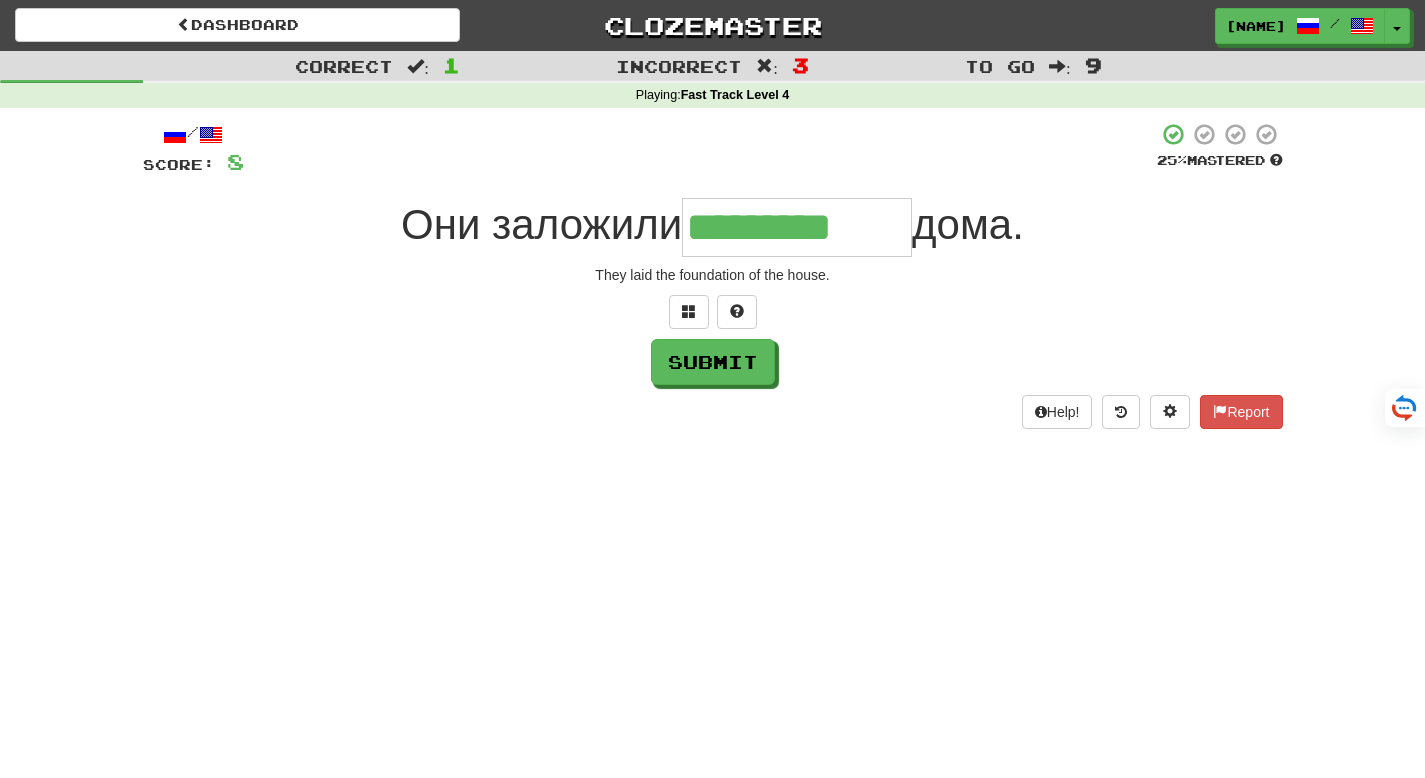 type on "*********" 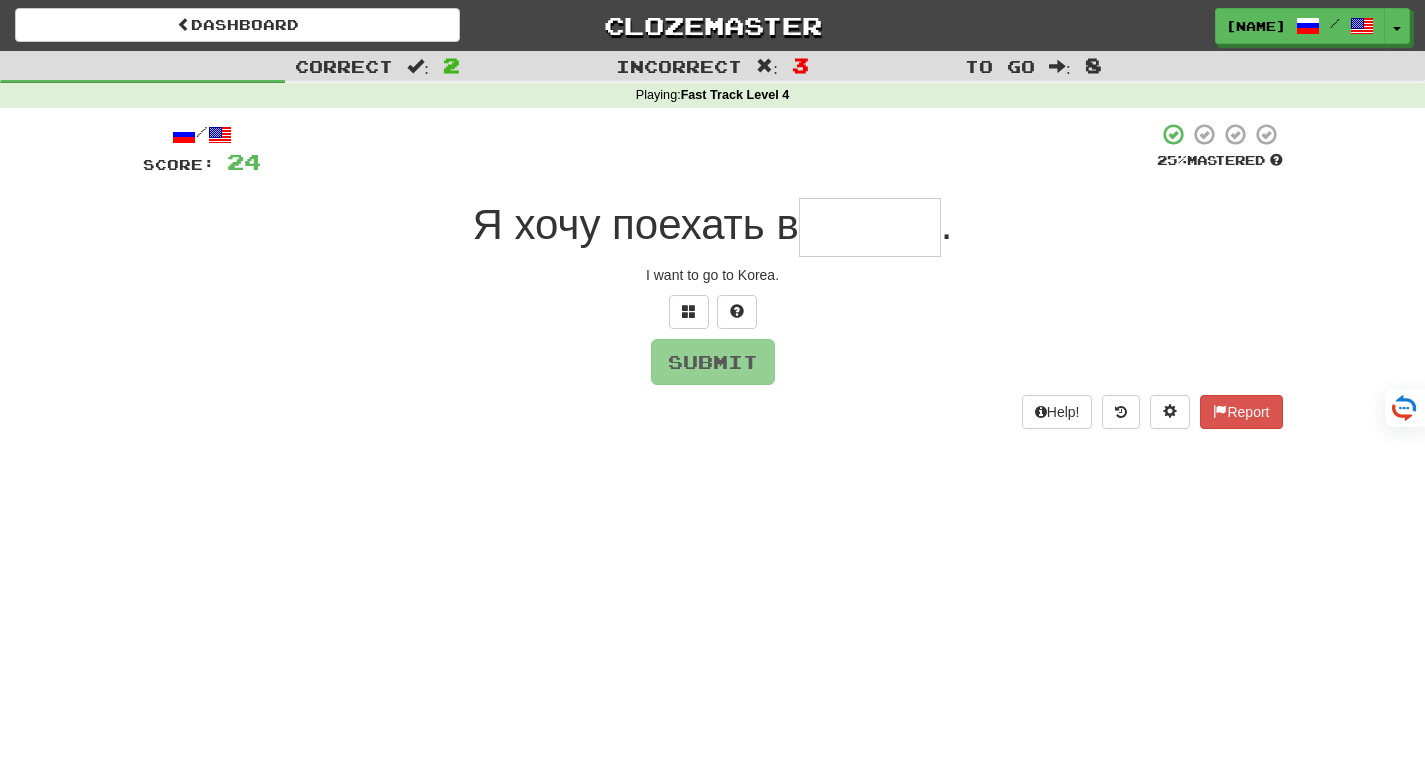 type on "*****" 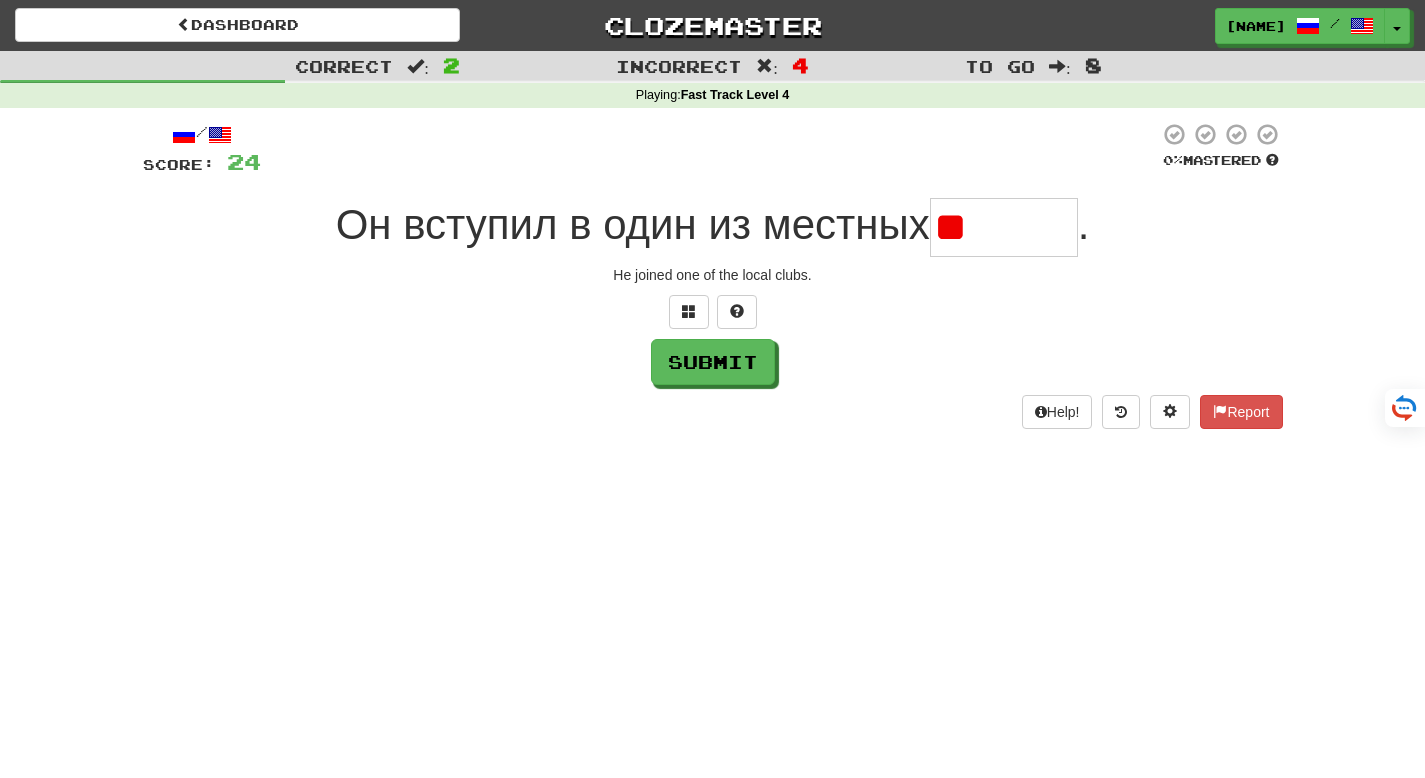 type on "*" 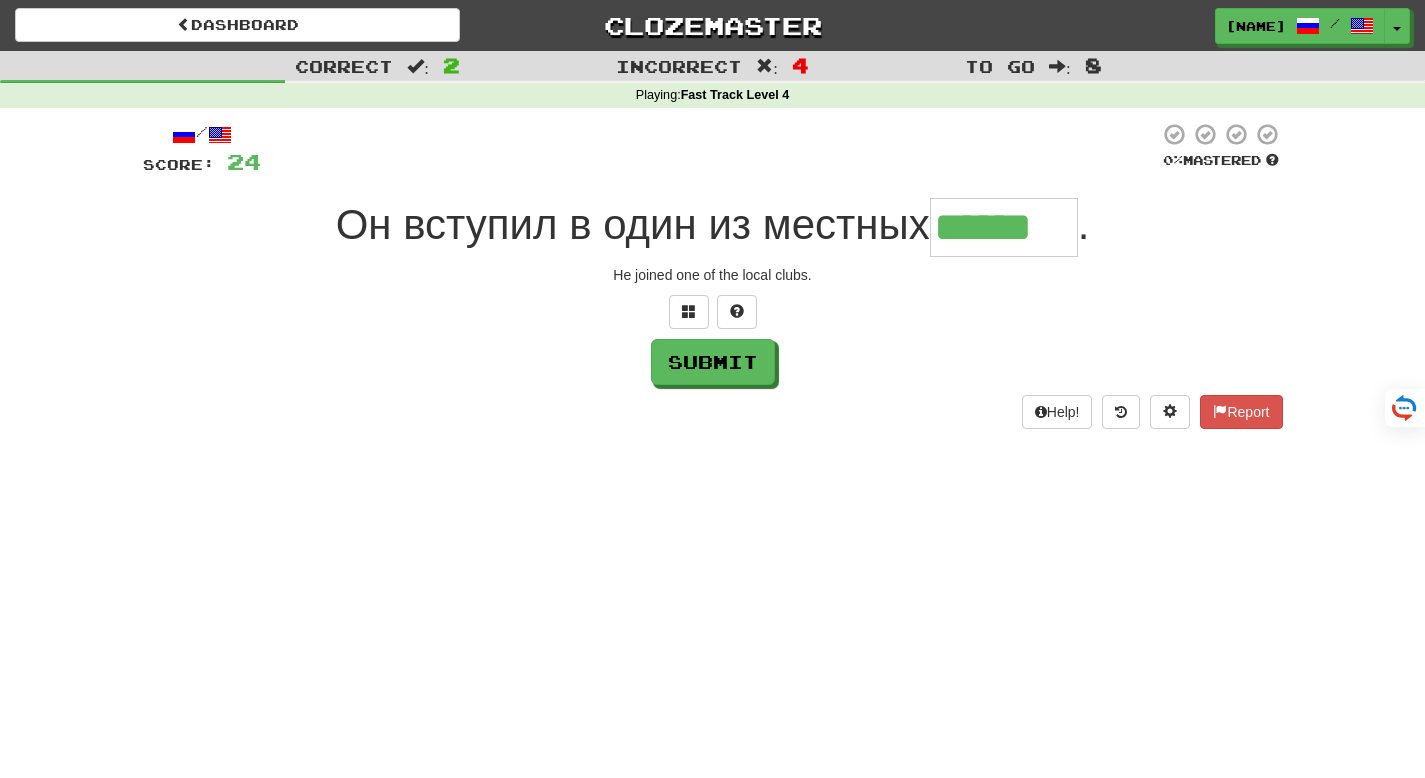 type on "******" 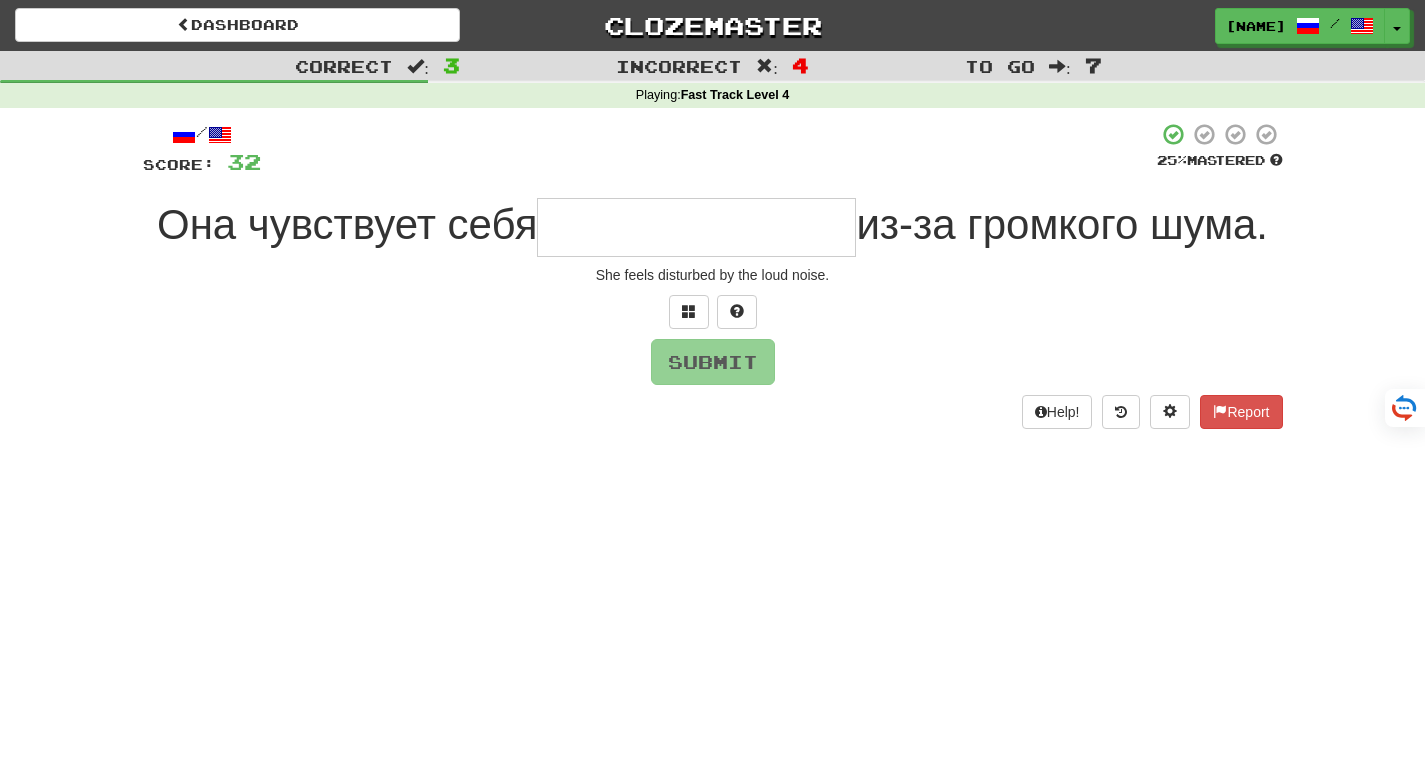 type on "**********" 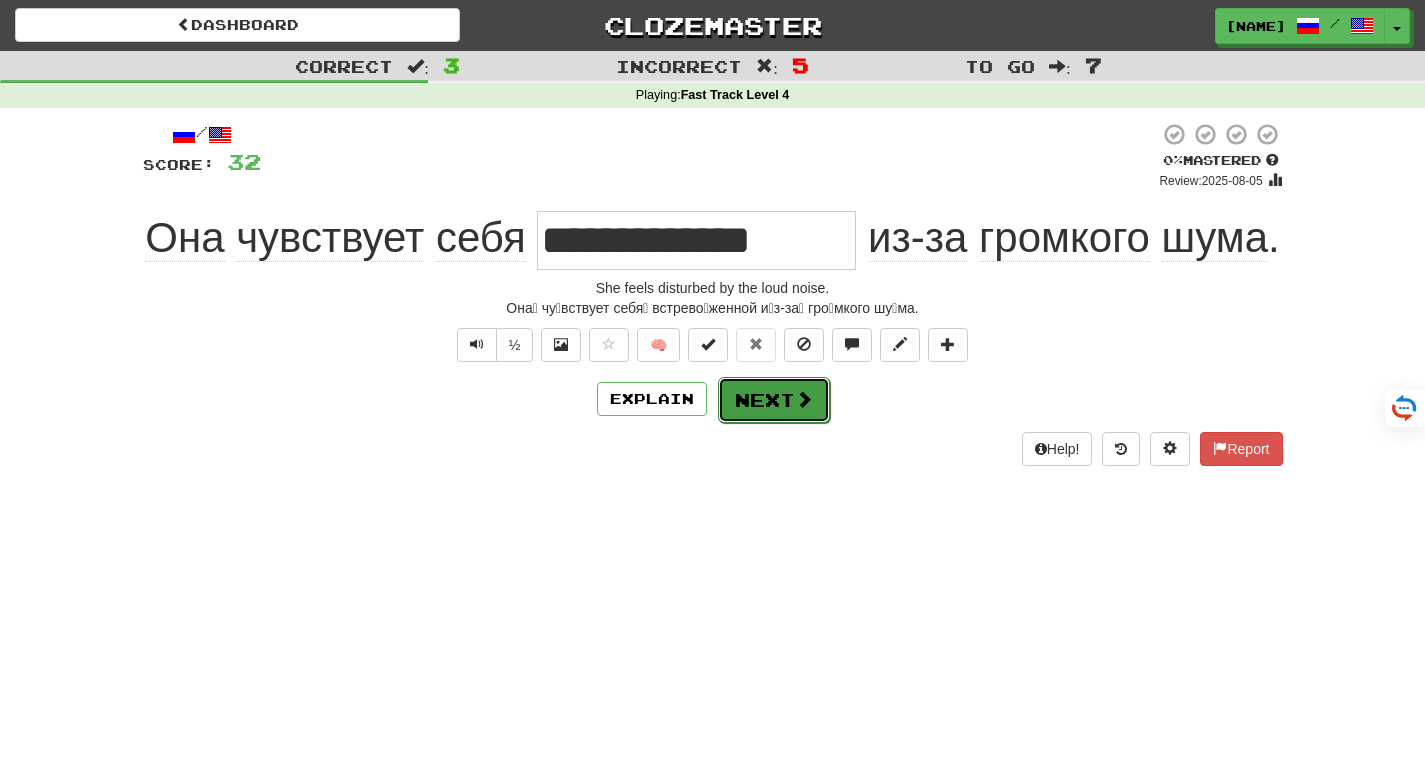 click on "Next" at bounding box center [774, 400] 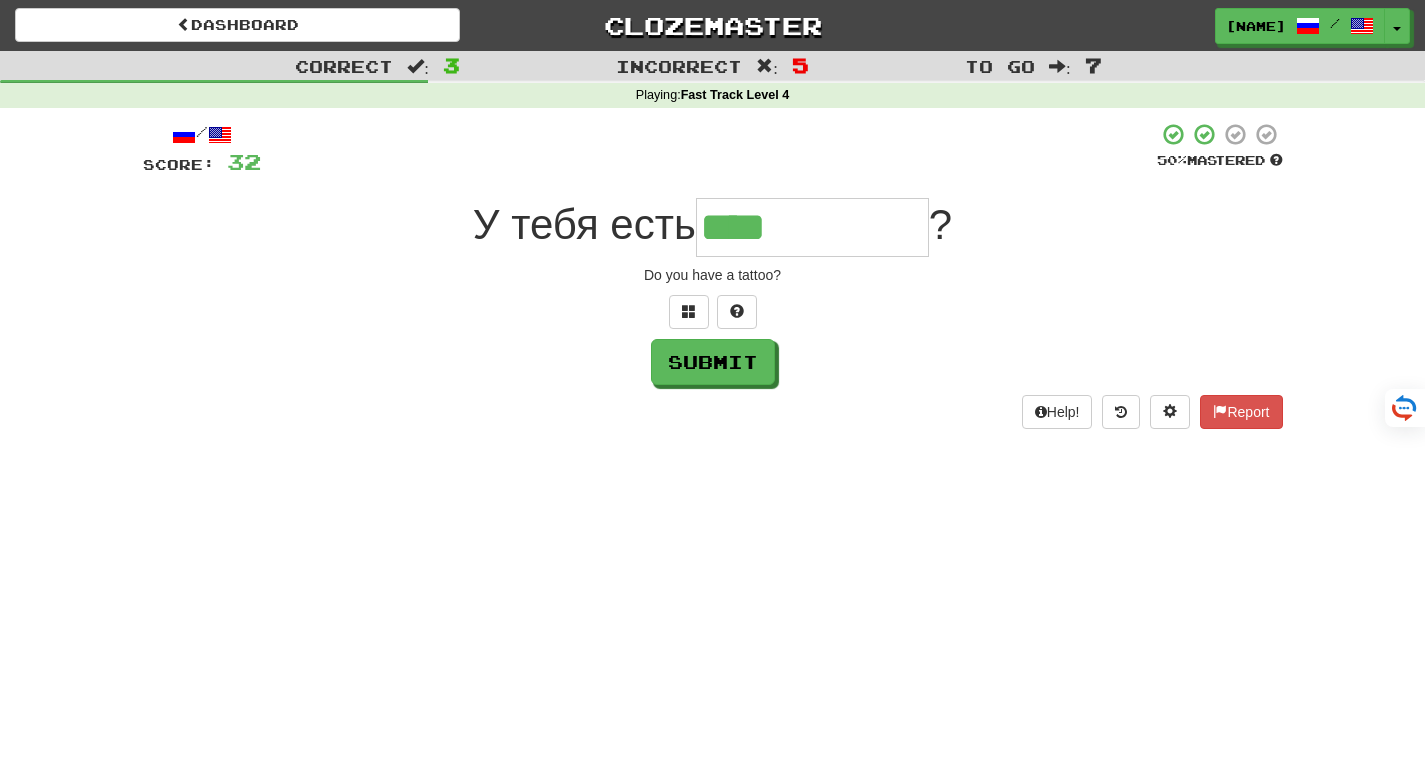 type on "**********" 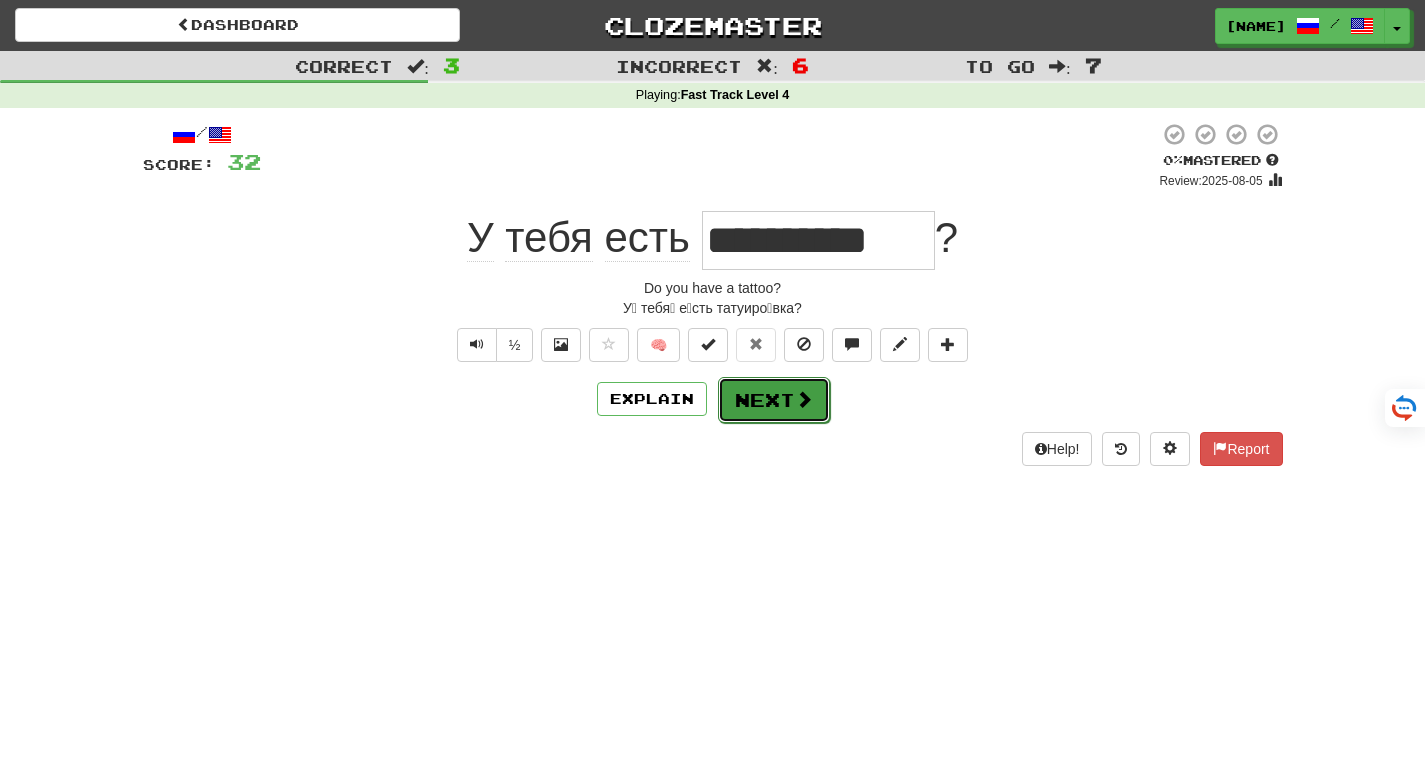 click on "Next" at bounding box center [774, 400] 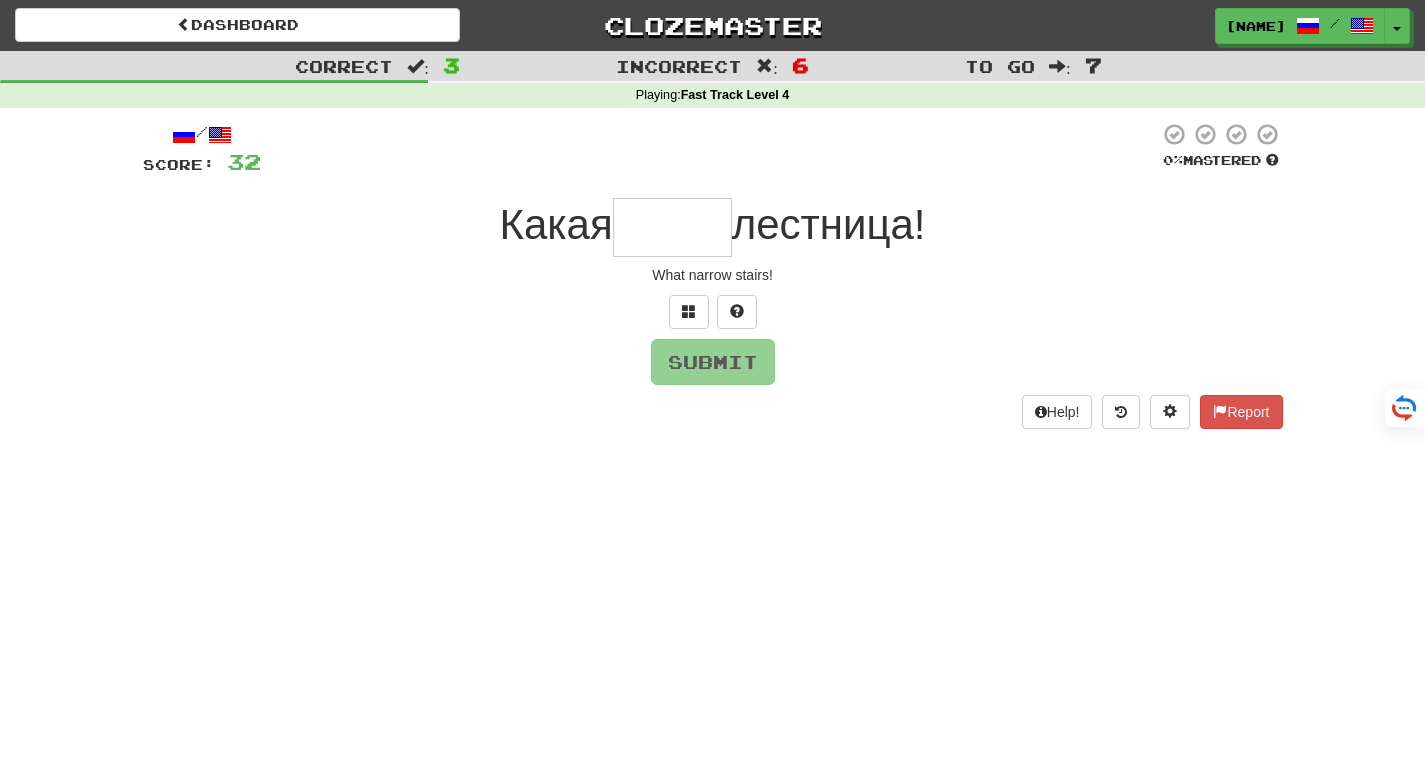 type on "*****" 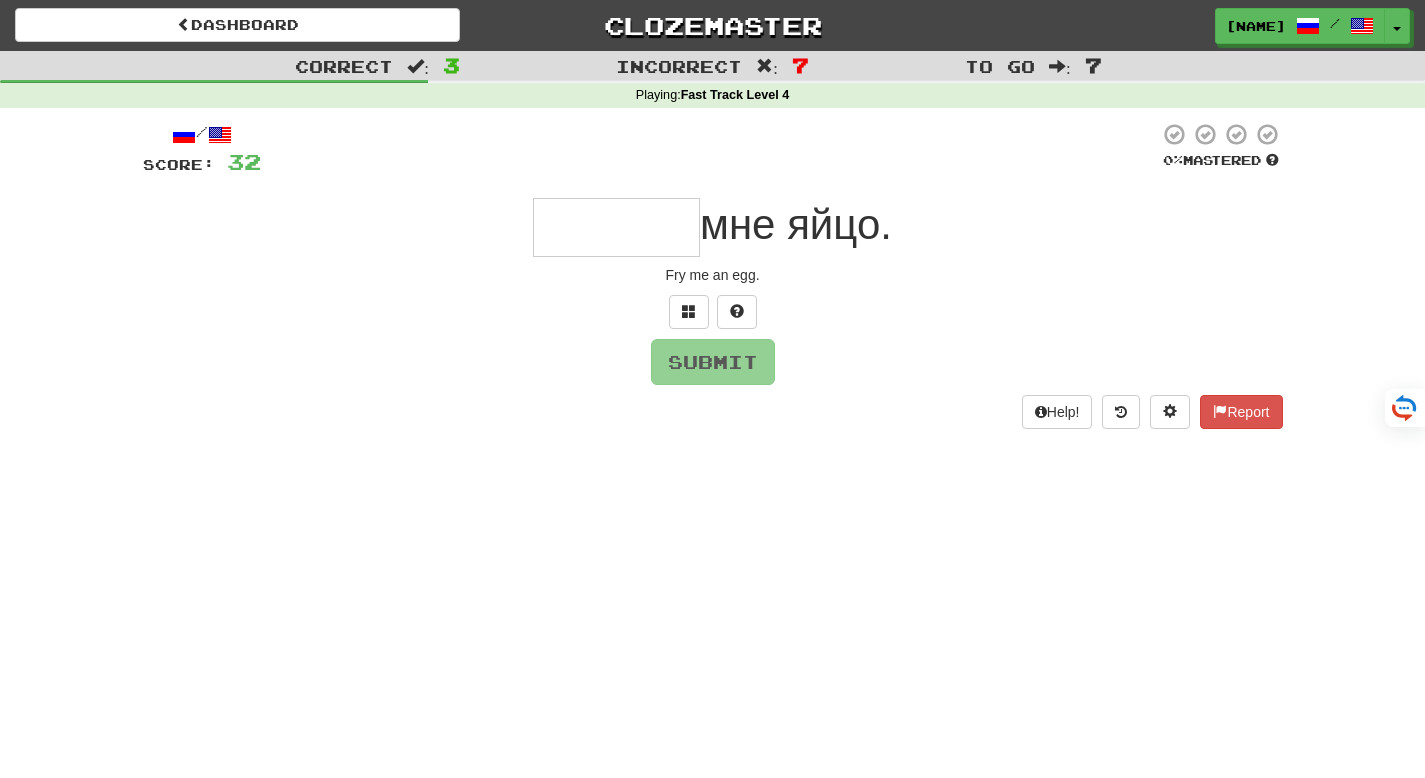 type on "*" 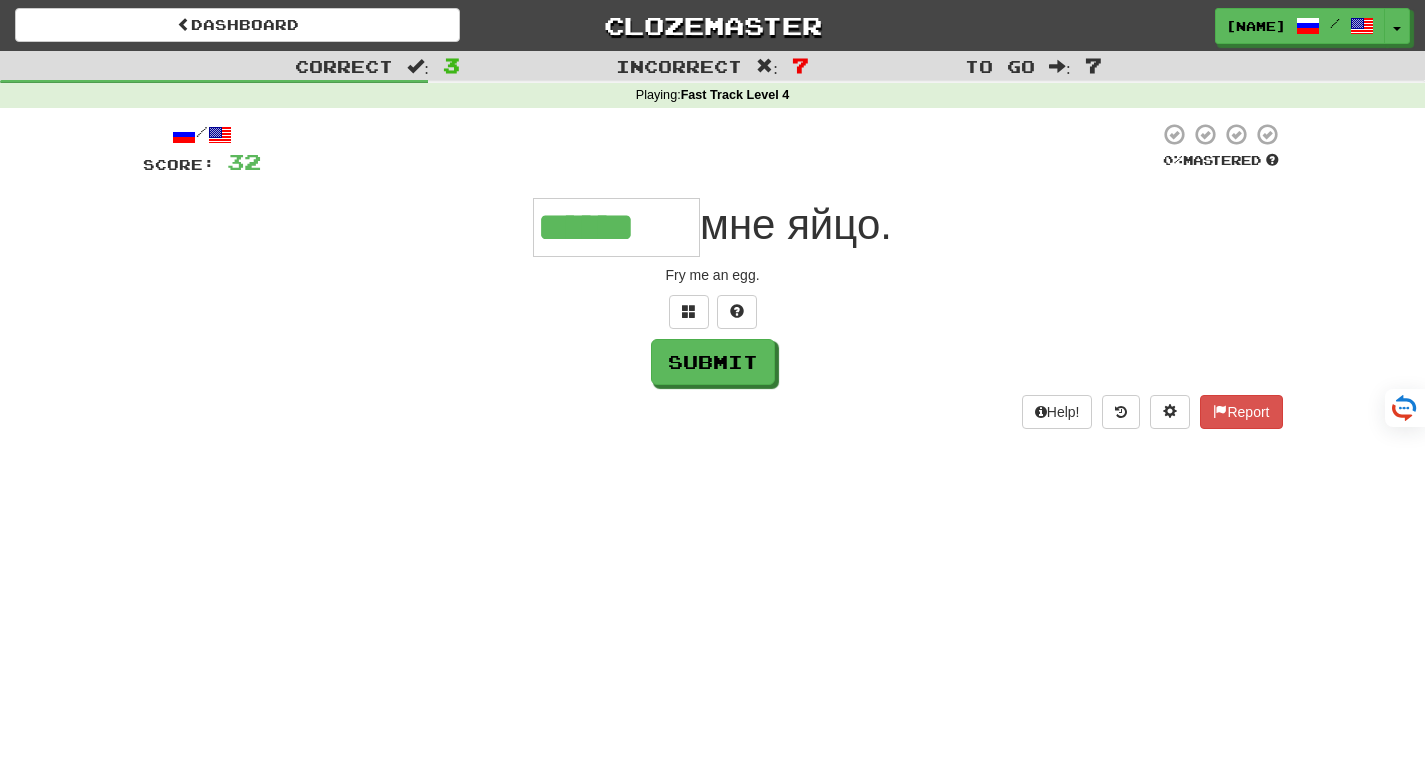 type on "******" 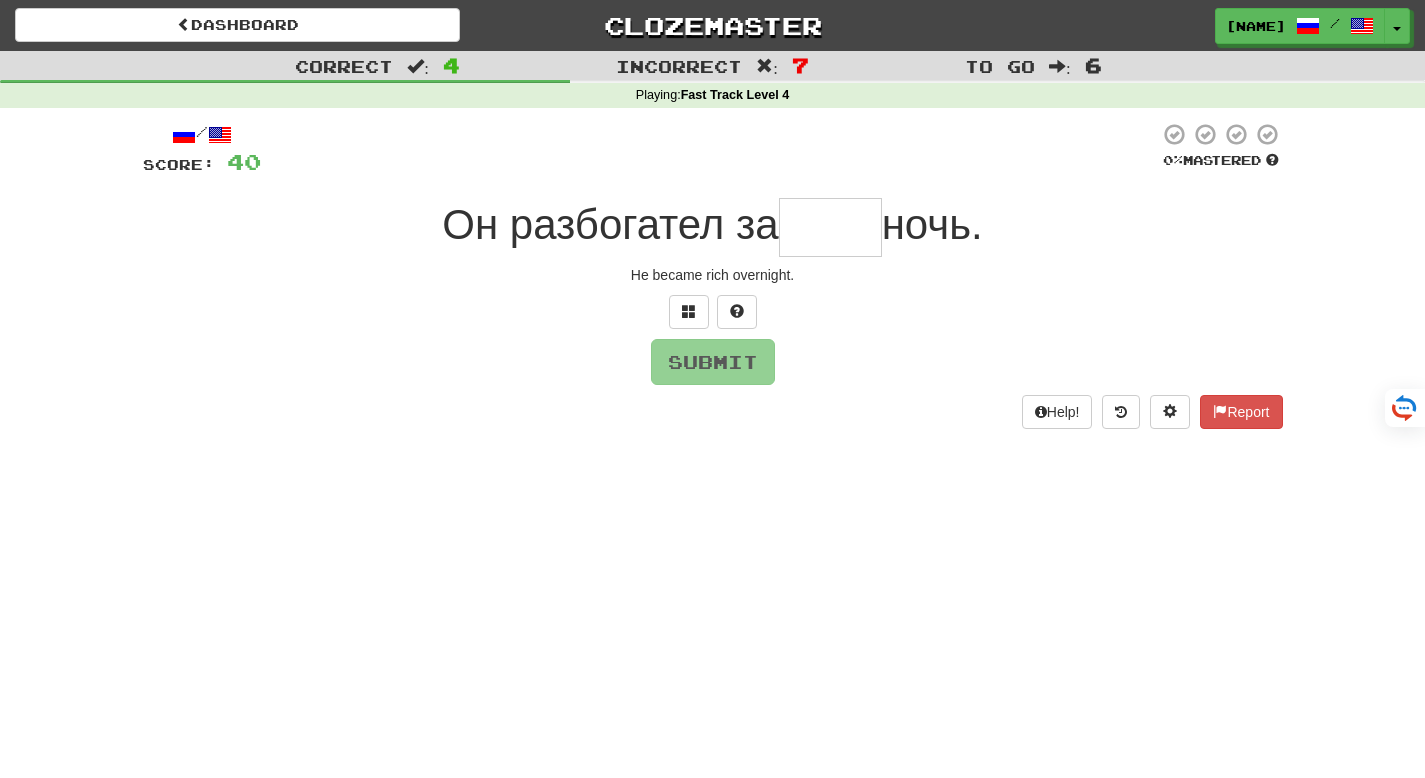 type on "****" 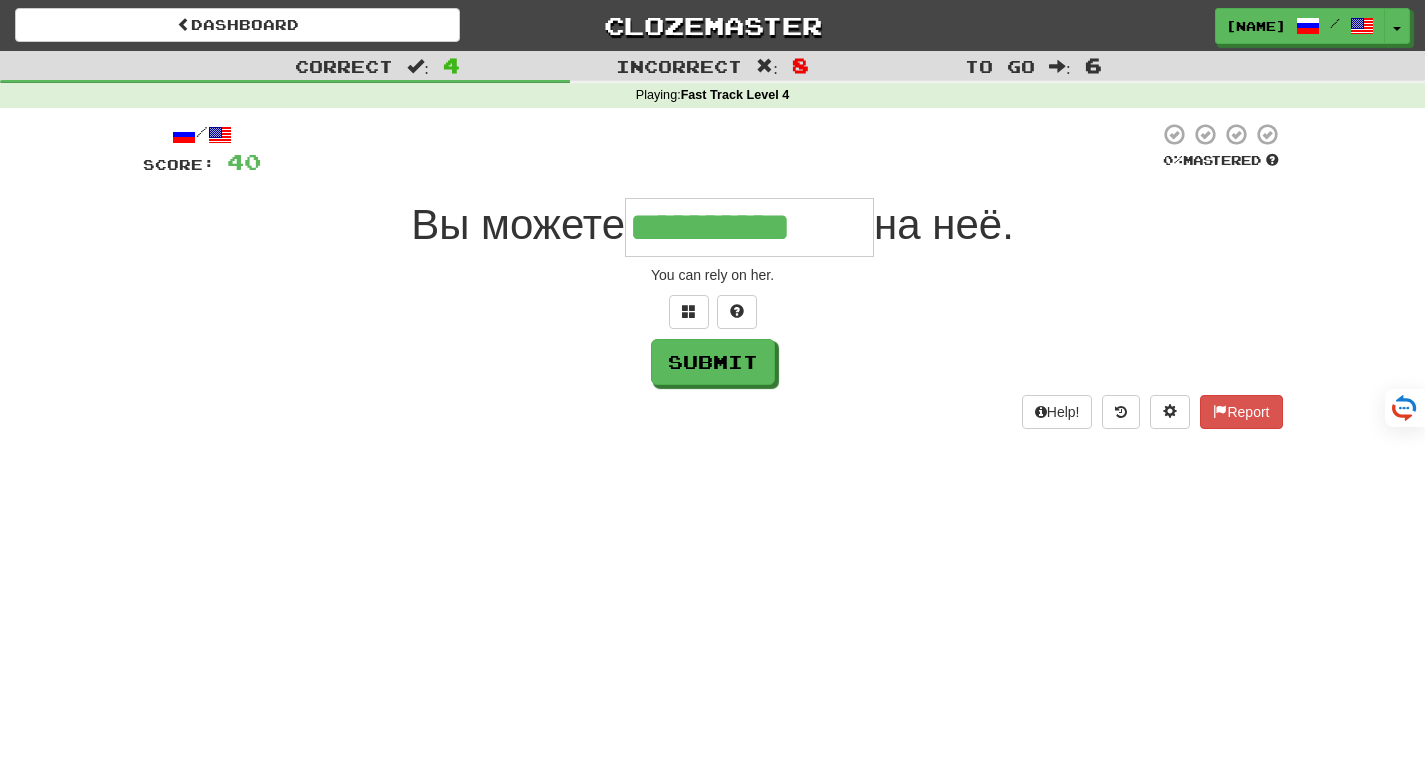 type on "**********" 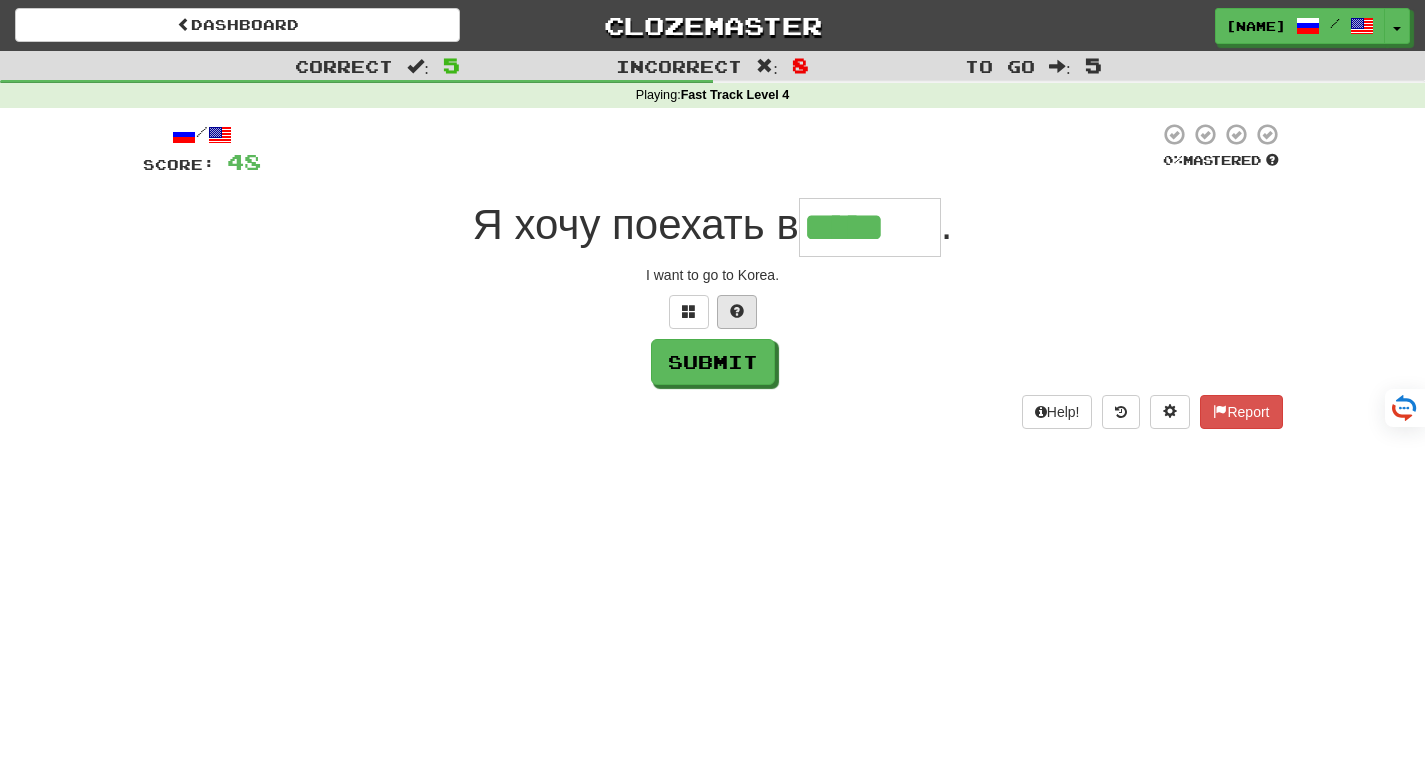 type on "*****" 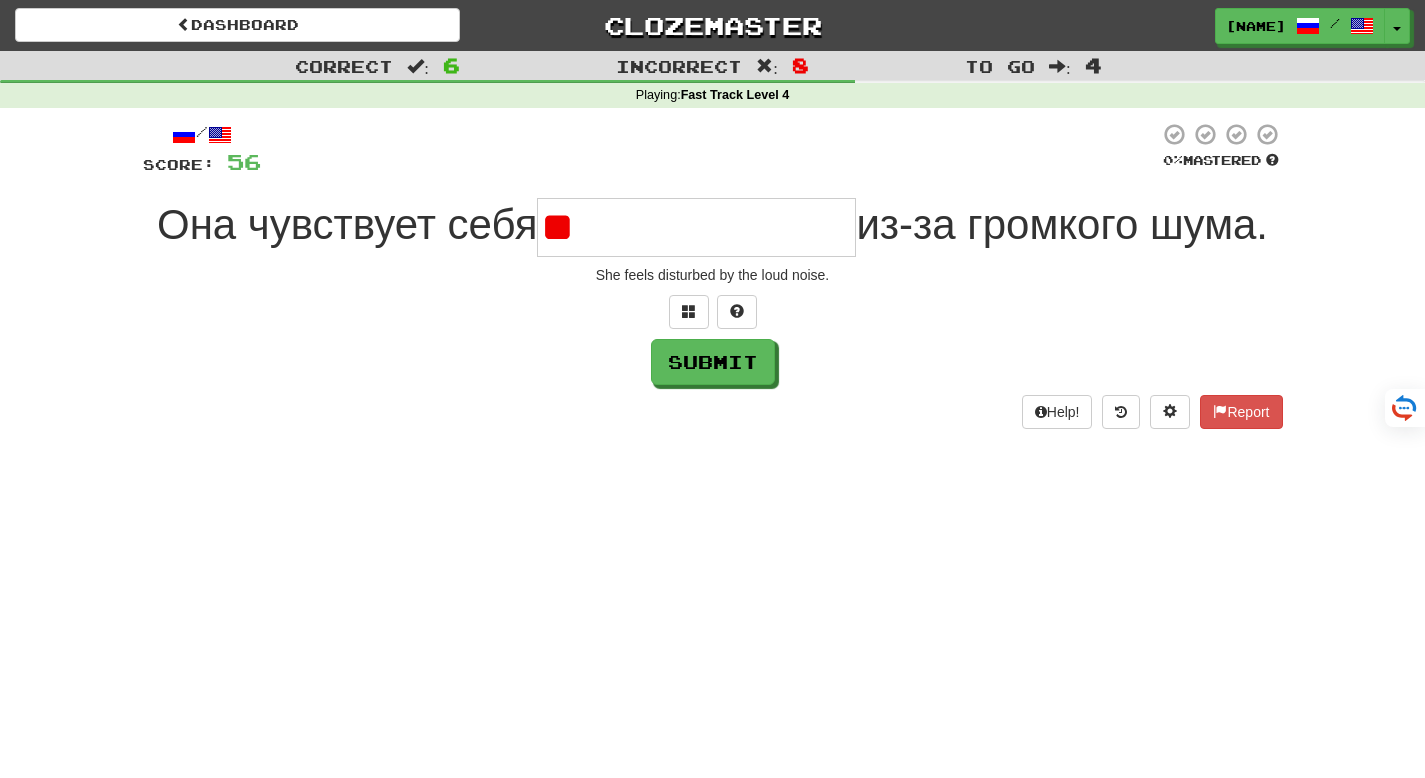 type on "*" 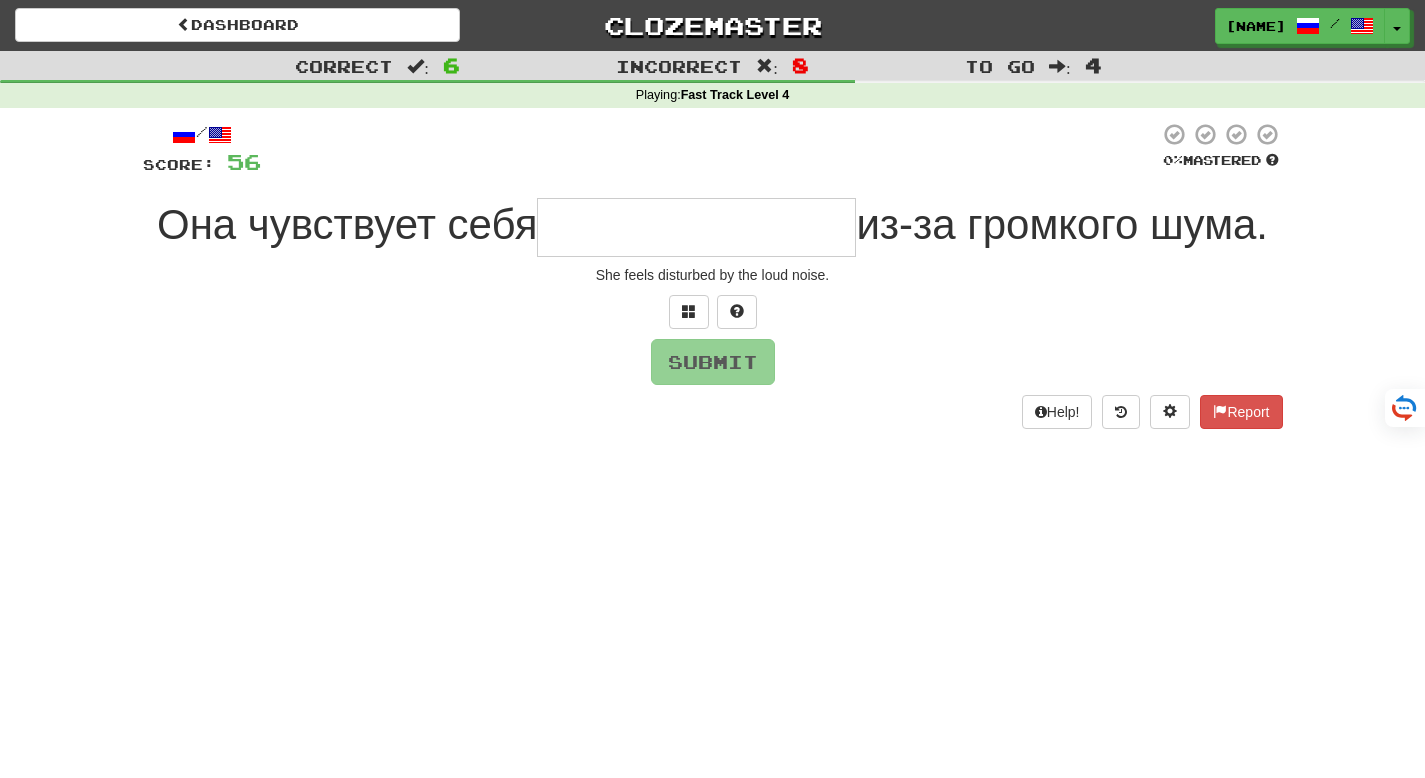 type on "*" 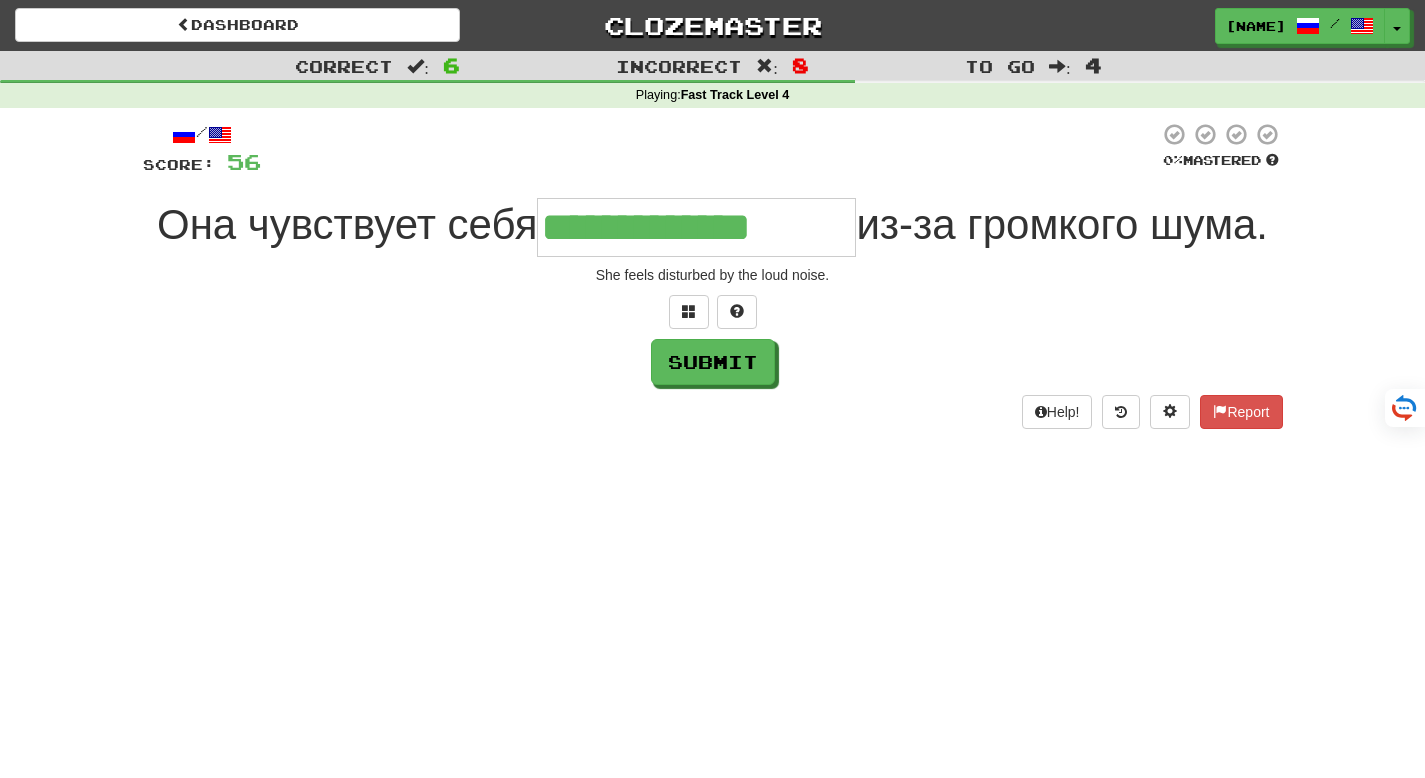 type on "**********" 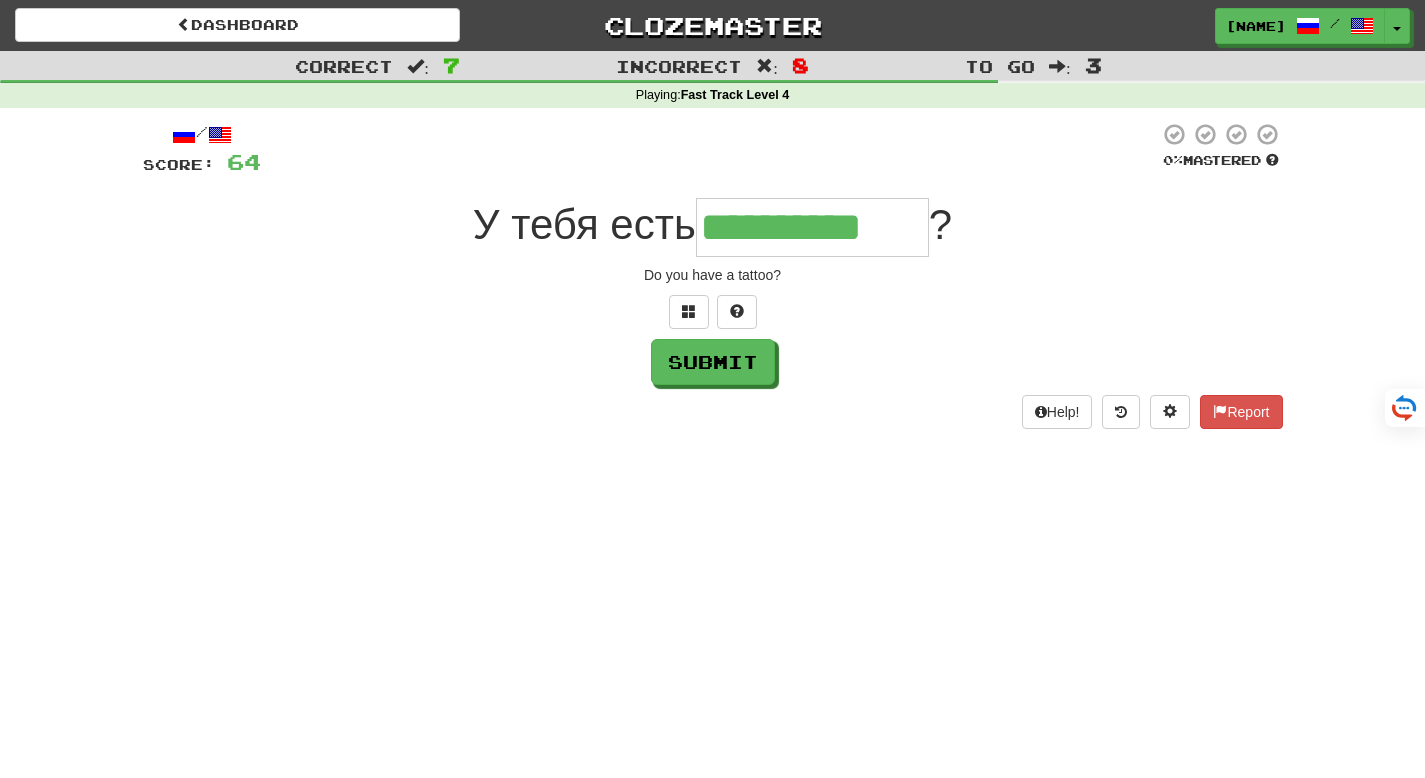 type on "**********" 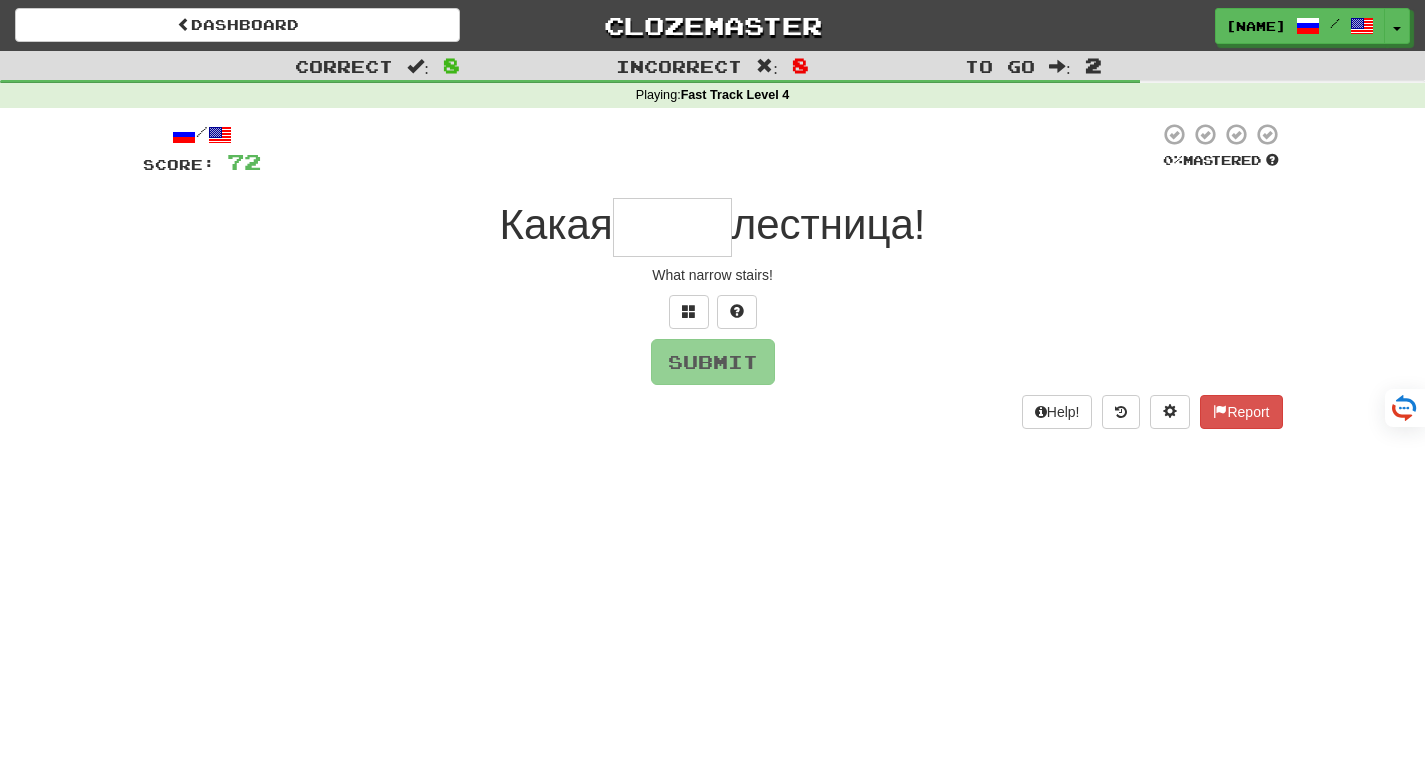 type on "*" 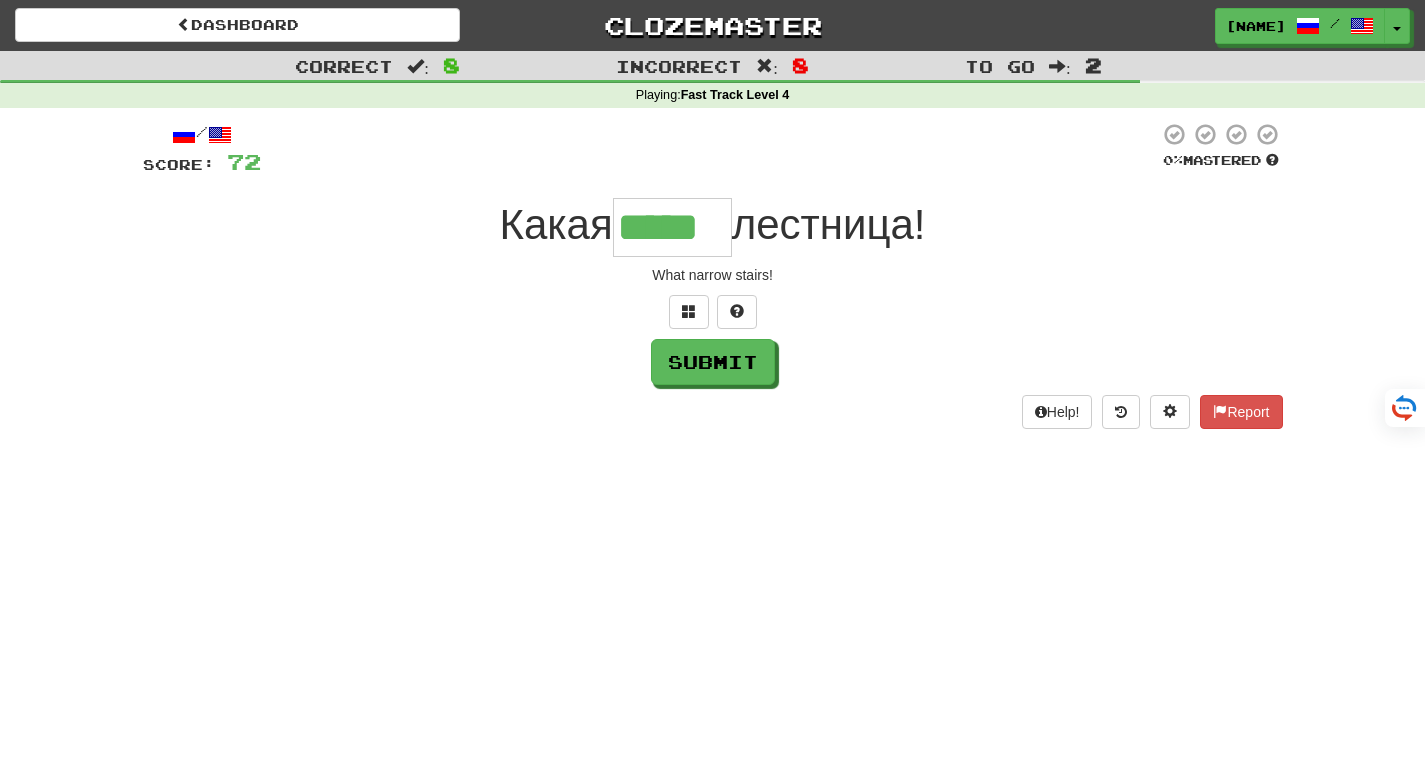 type on "*****" 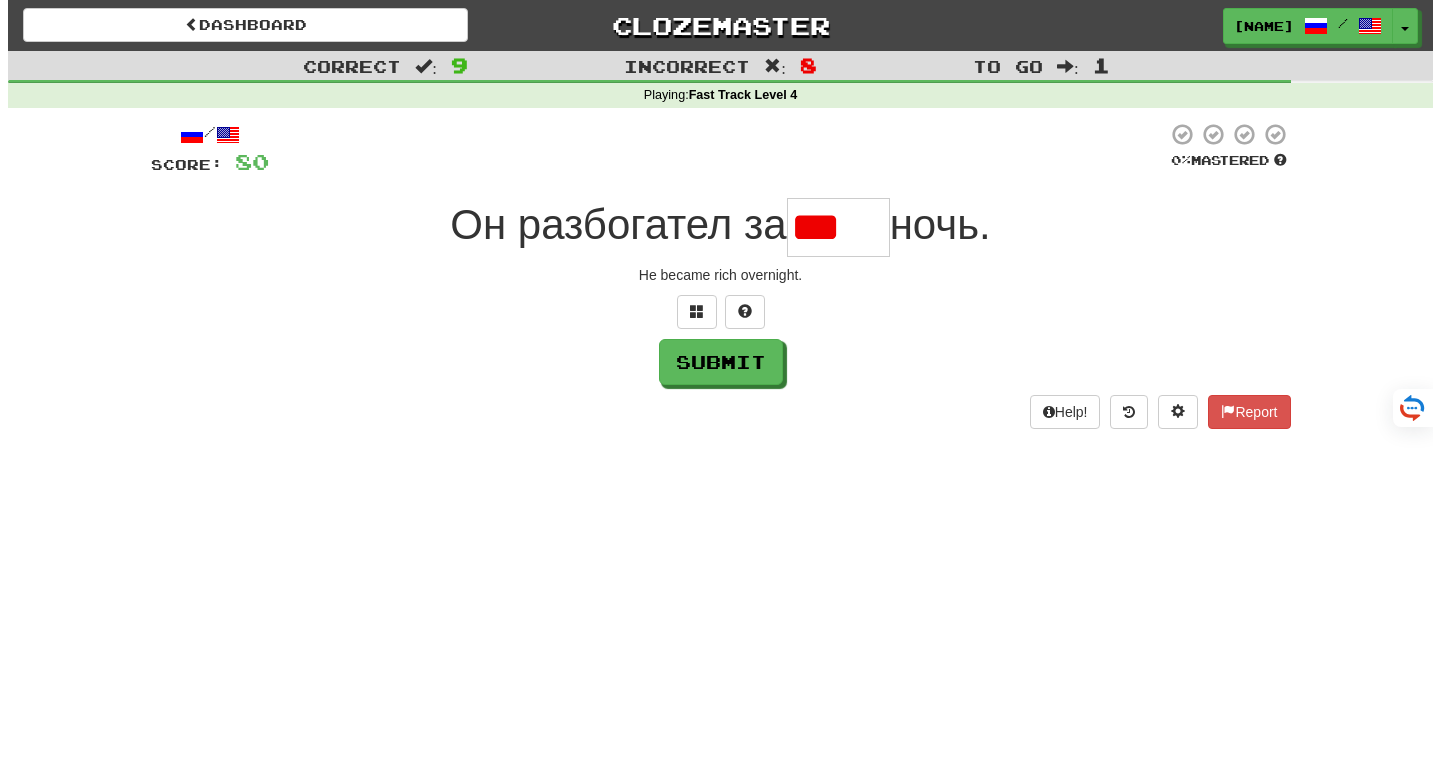 scroll, scrollTop: 0, scrollLeft: 0, axis: both 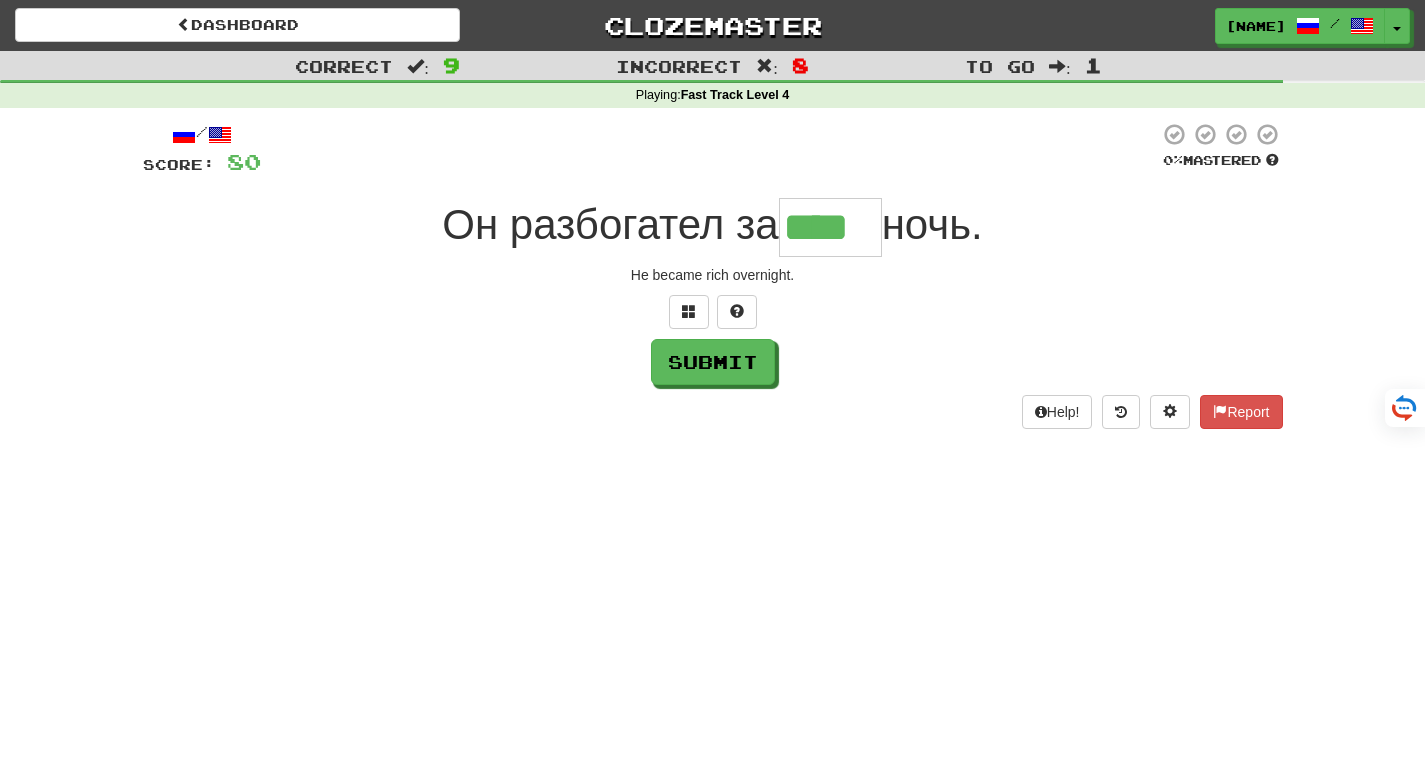 type on "****" 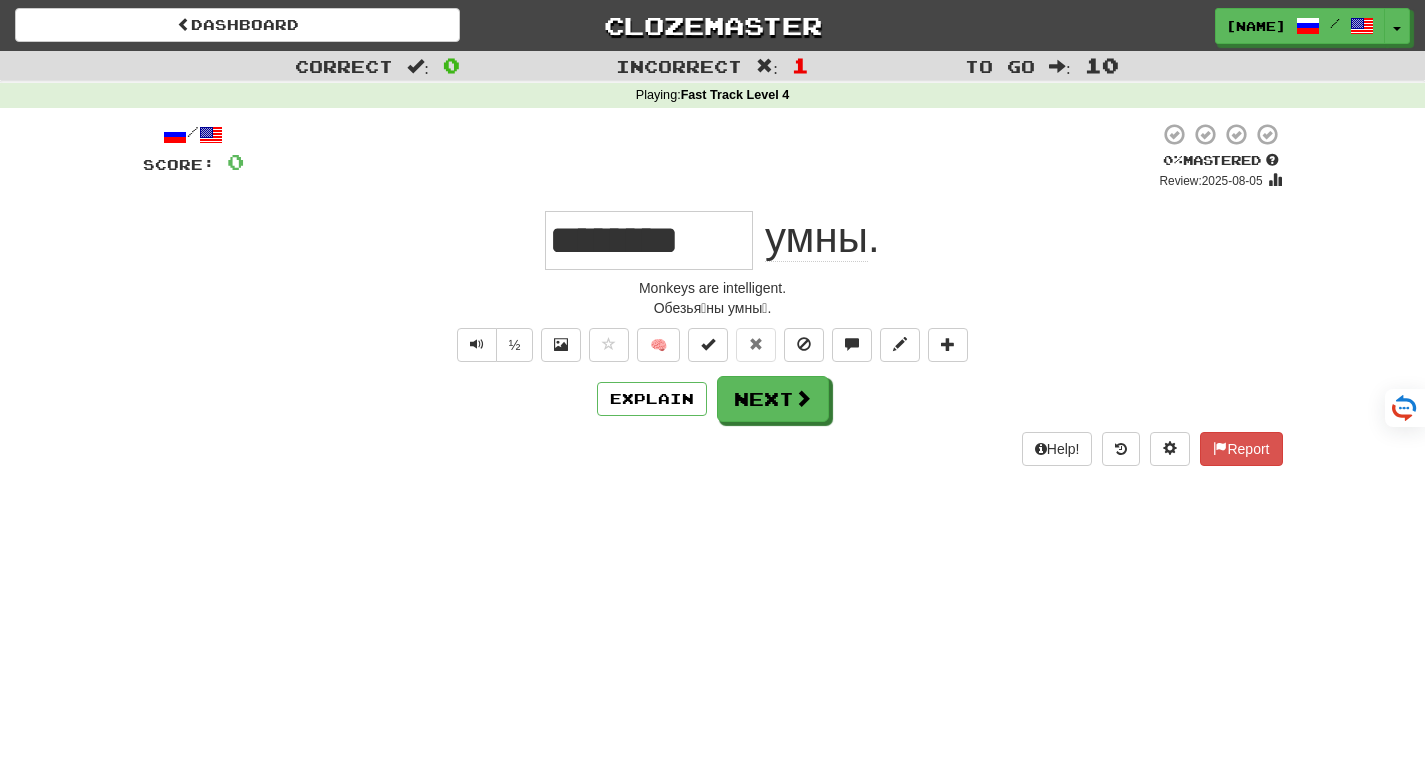 type on "*" 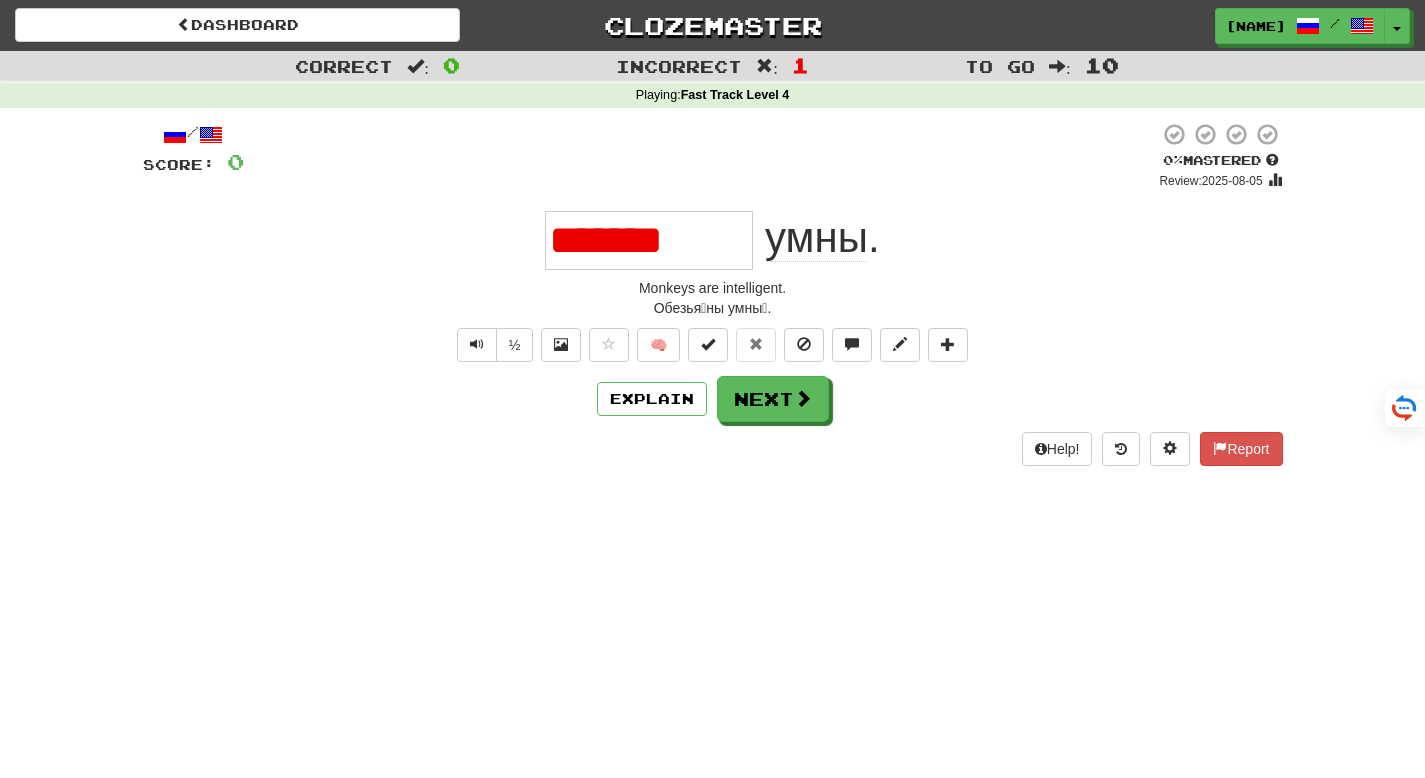 type on "********" 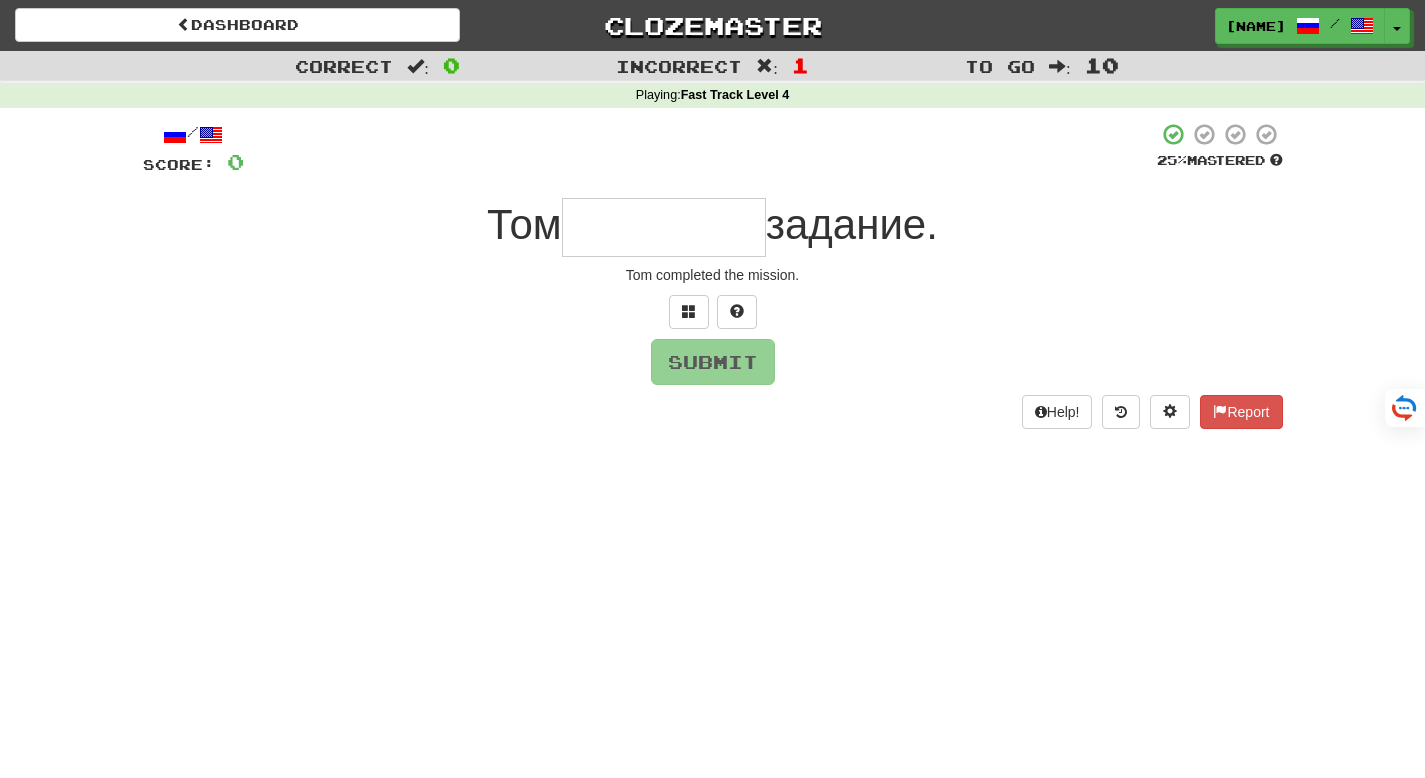 type on "********" 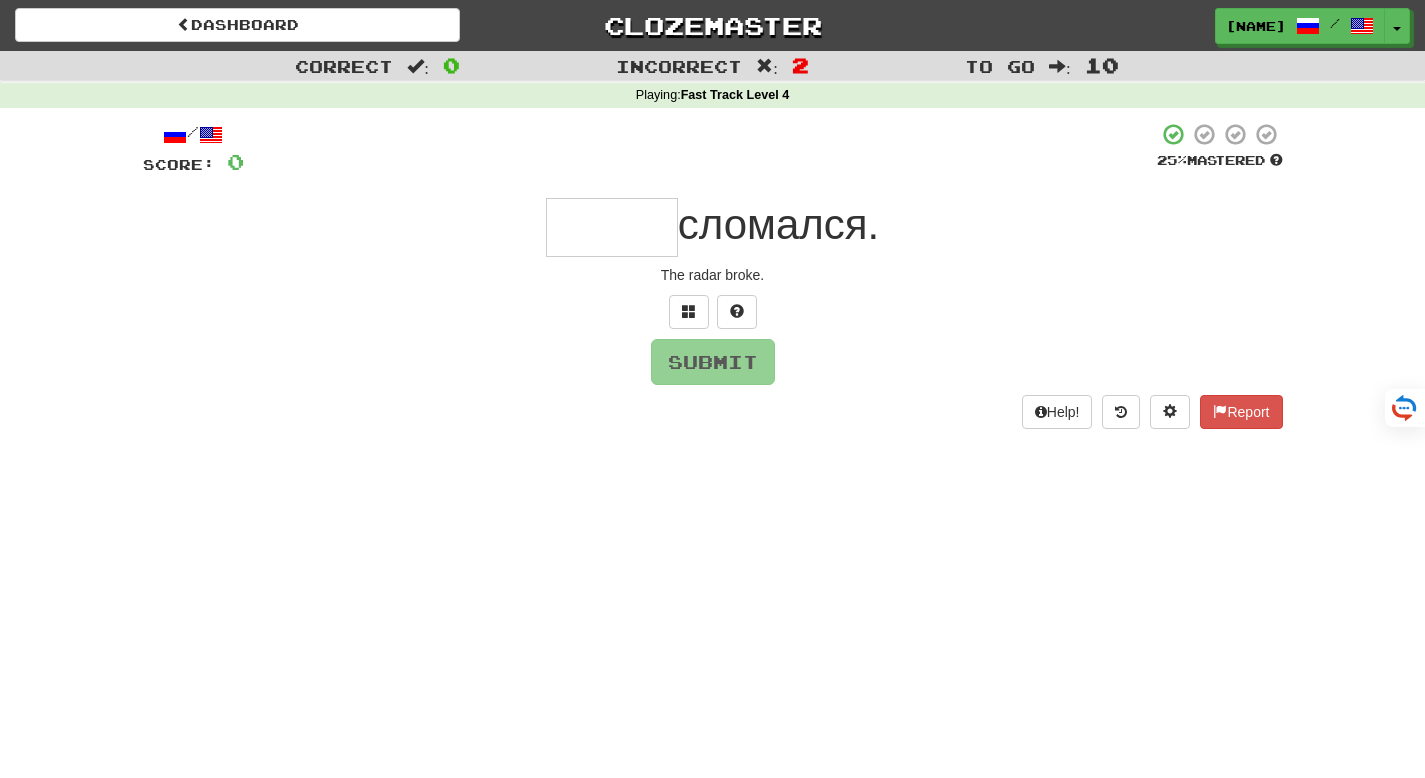 type on "*" 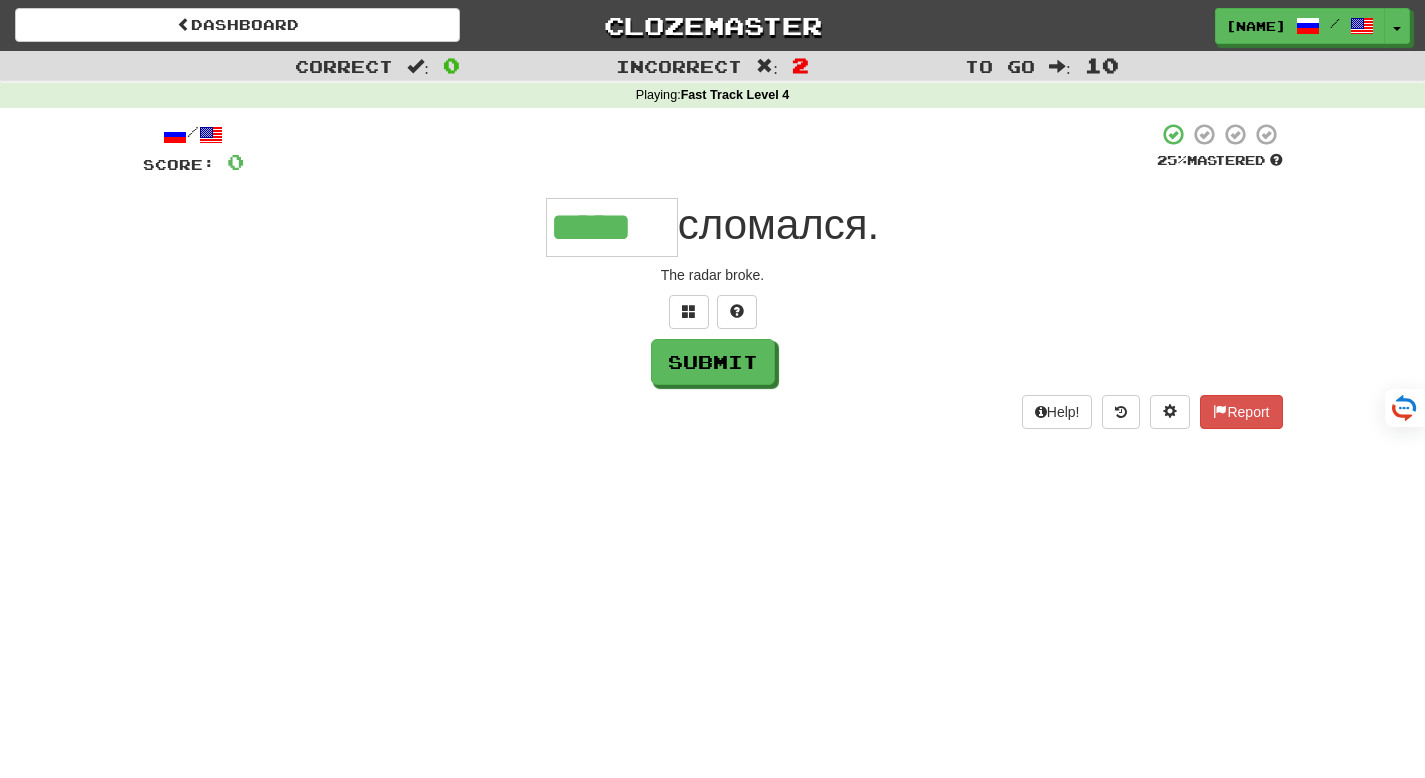 type on "*****" 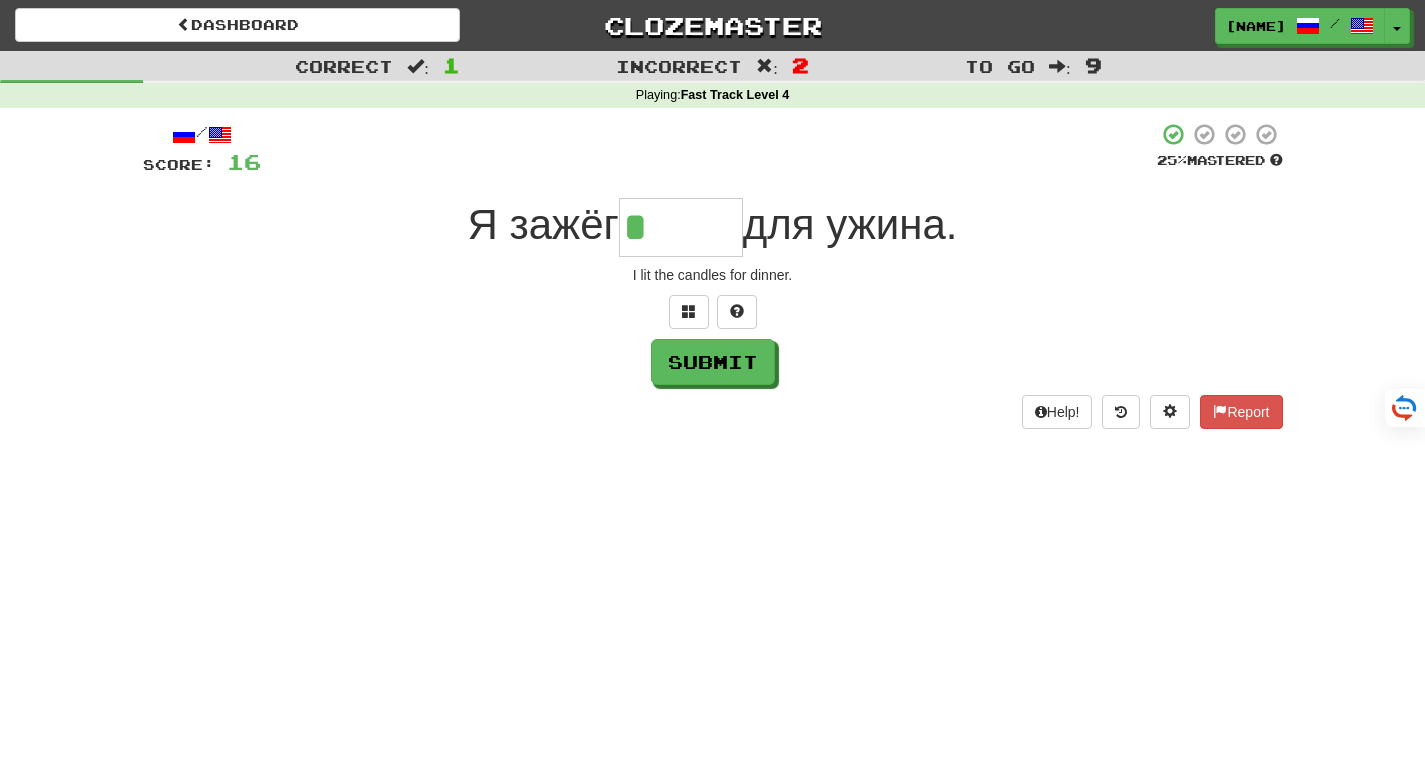 type on "*****" 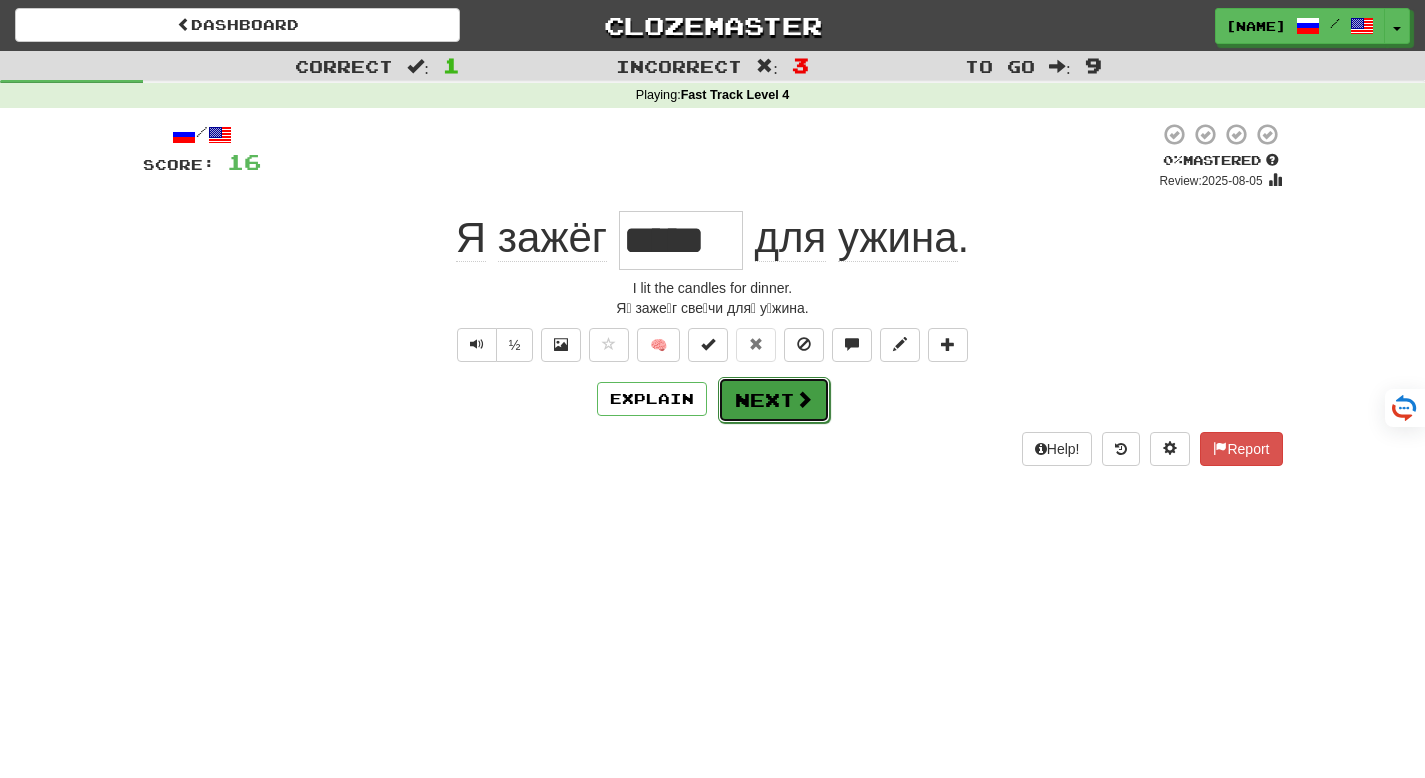 click on "Next" at bounding box center (774, 400) 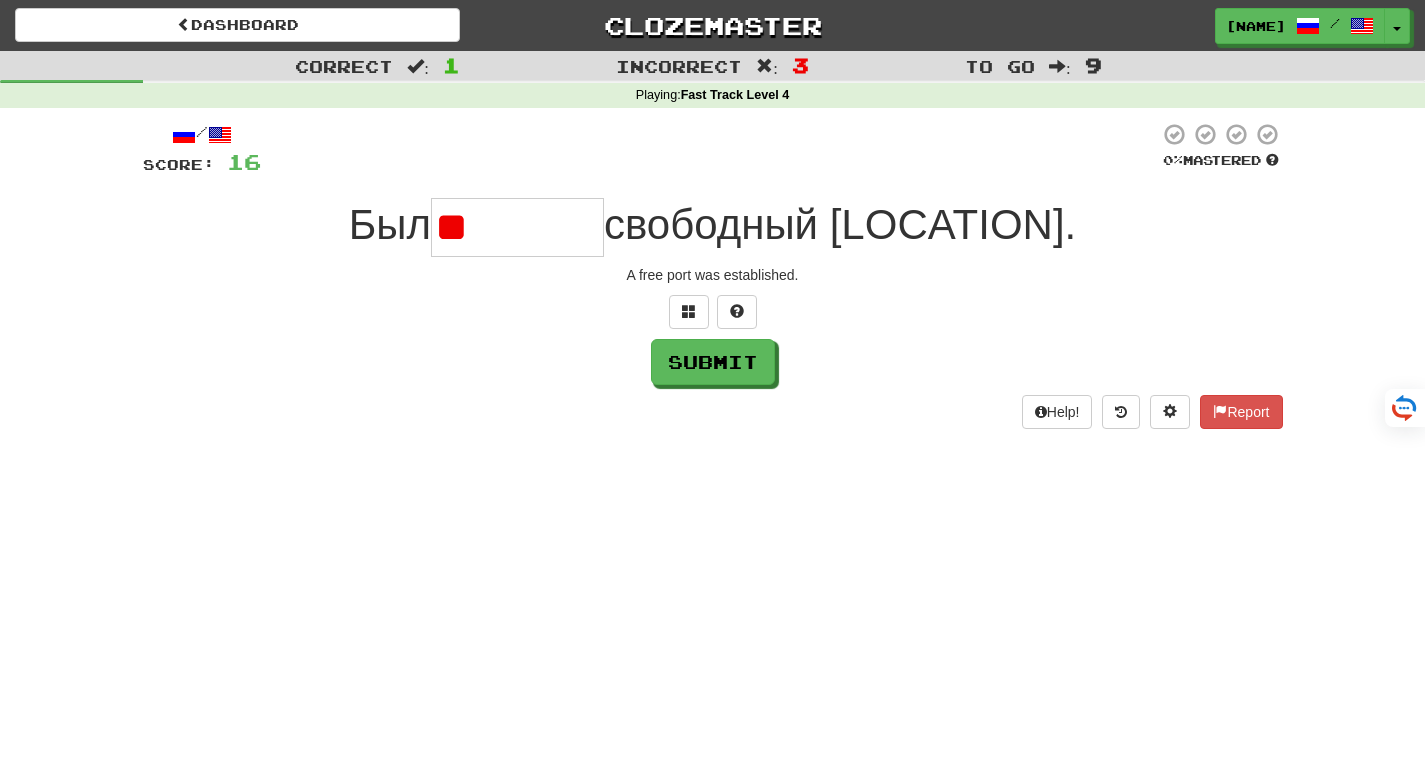 type on "*" 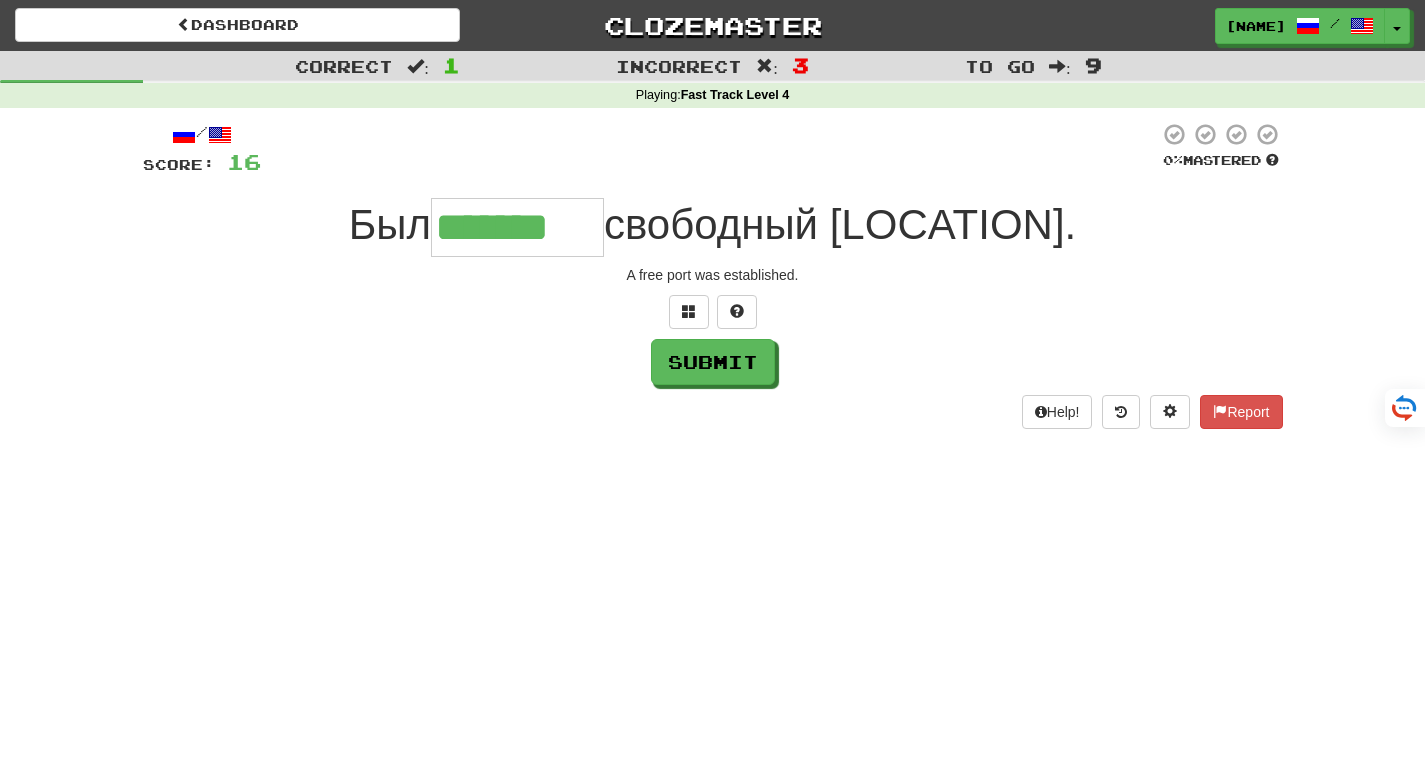 type on "*******" 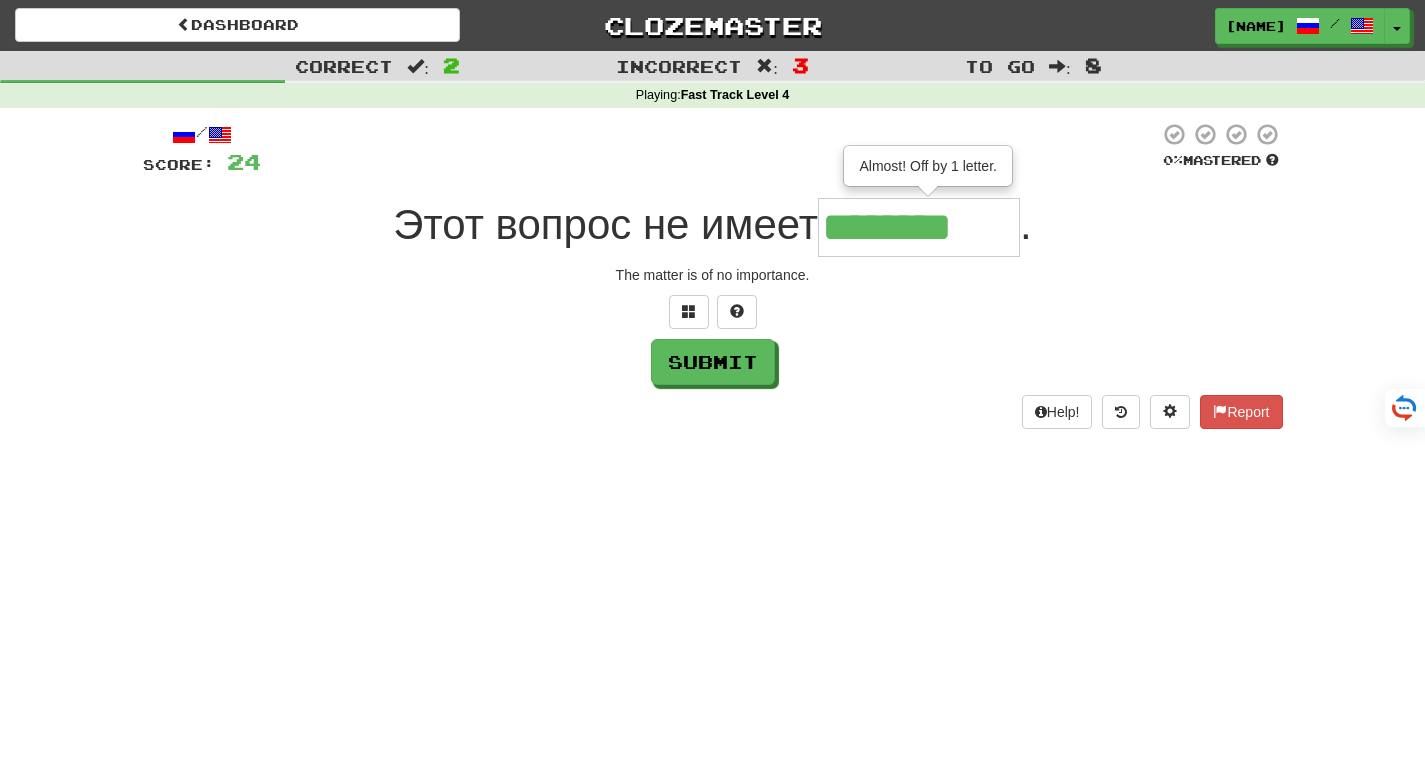 type on "********" 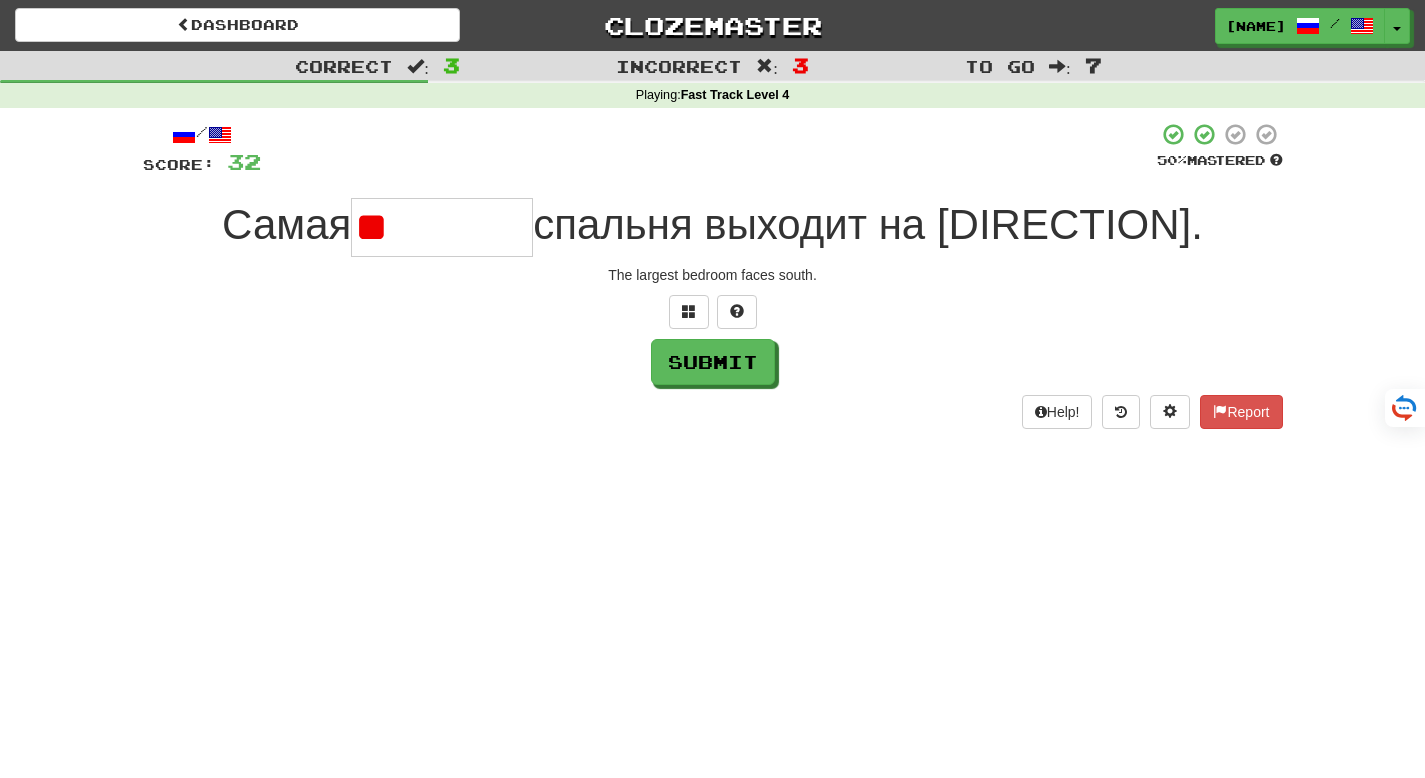 type on "*" 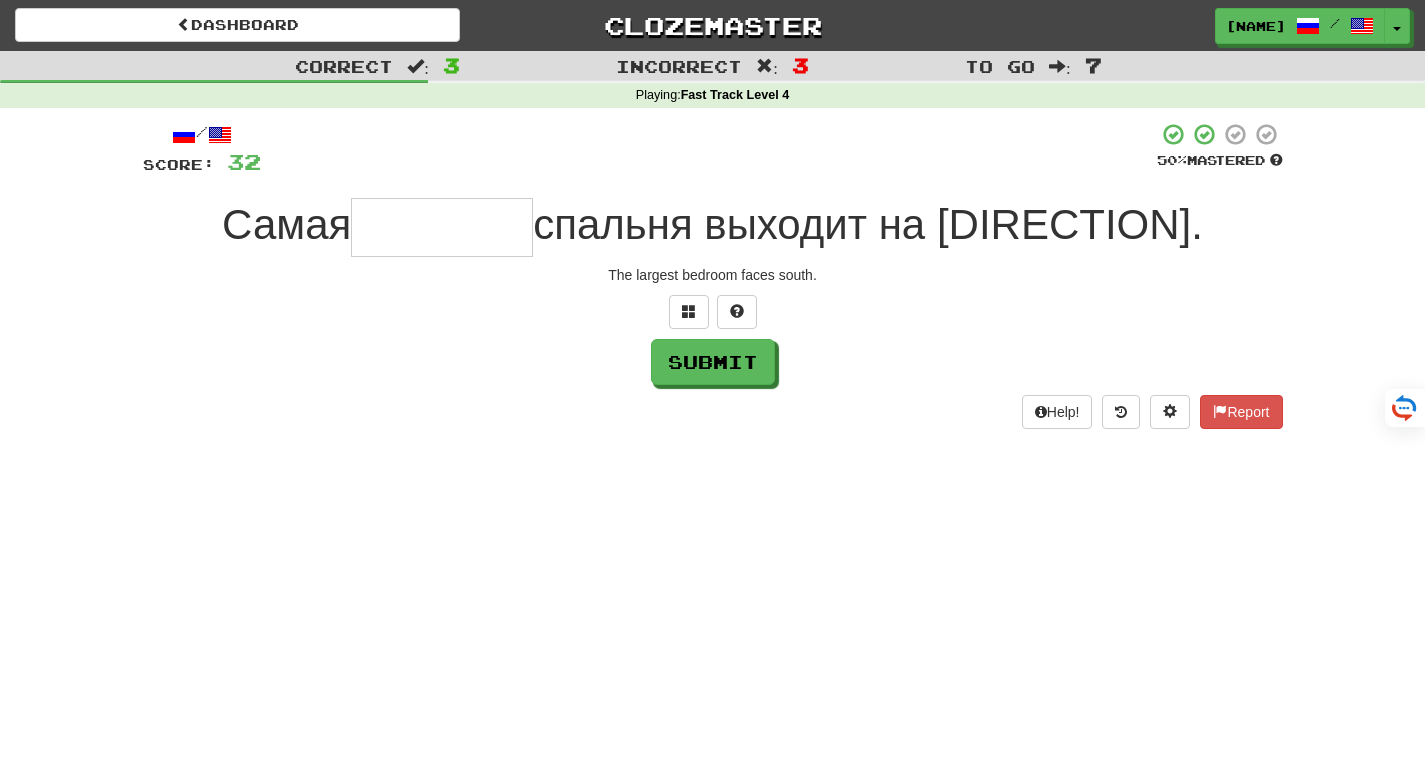 type on "*" 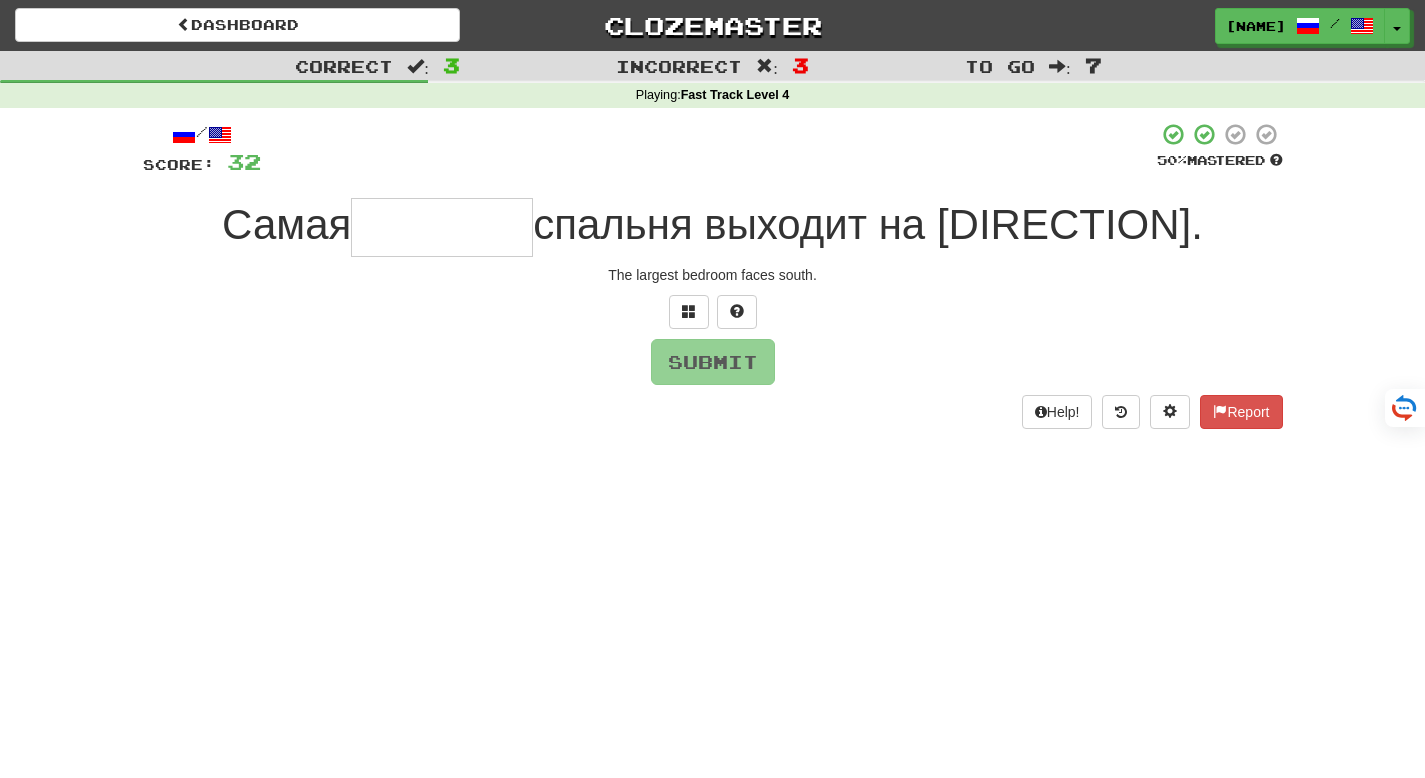 type on "*******" 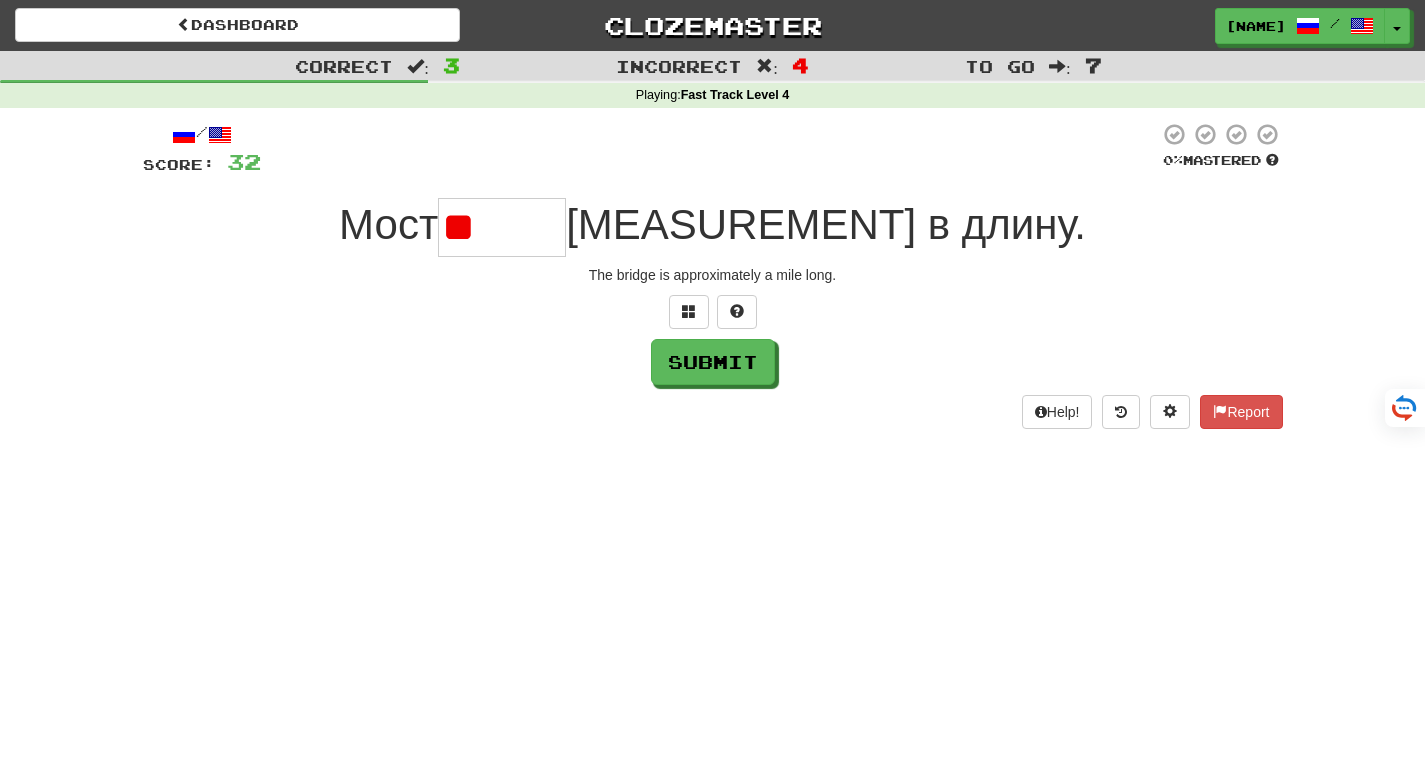 type on "*" 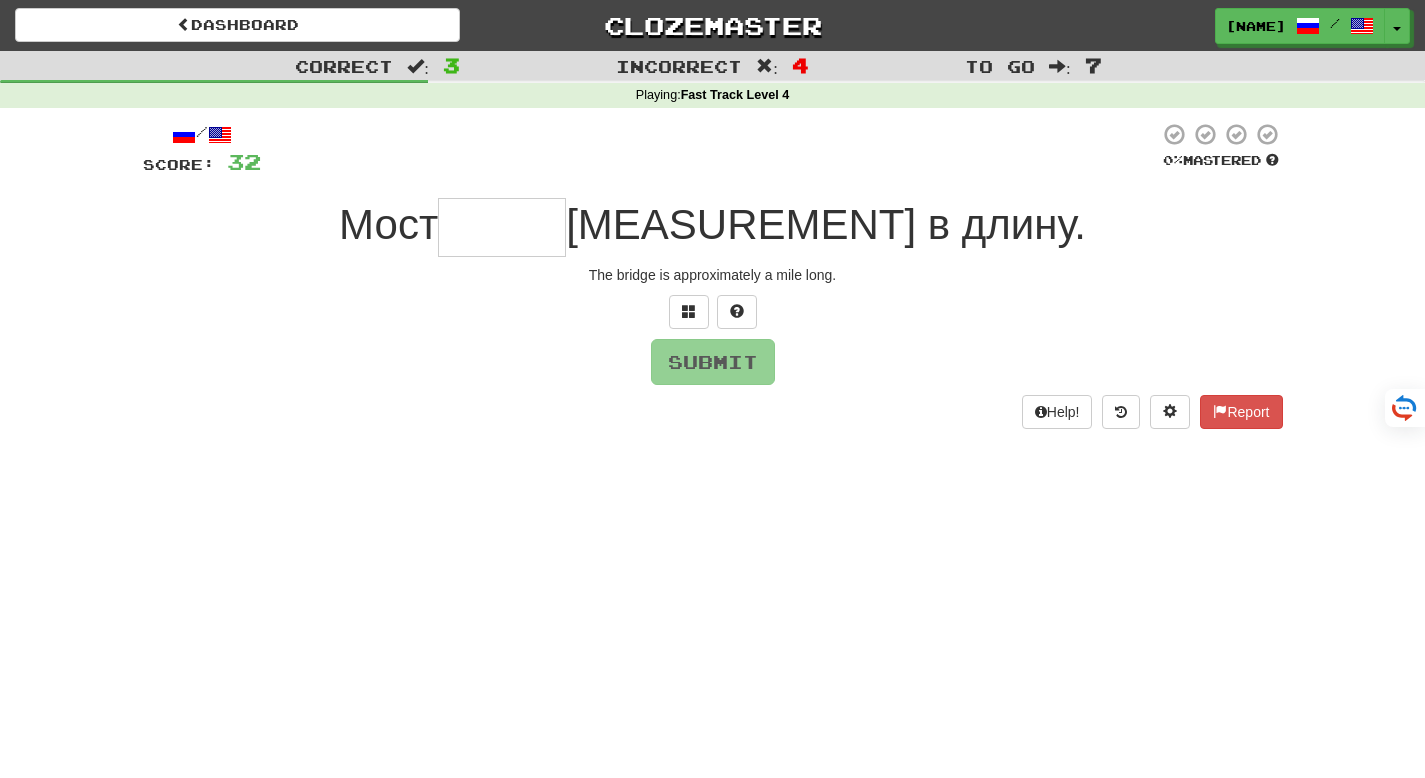 type on "*" 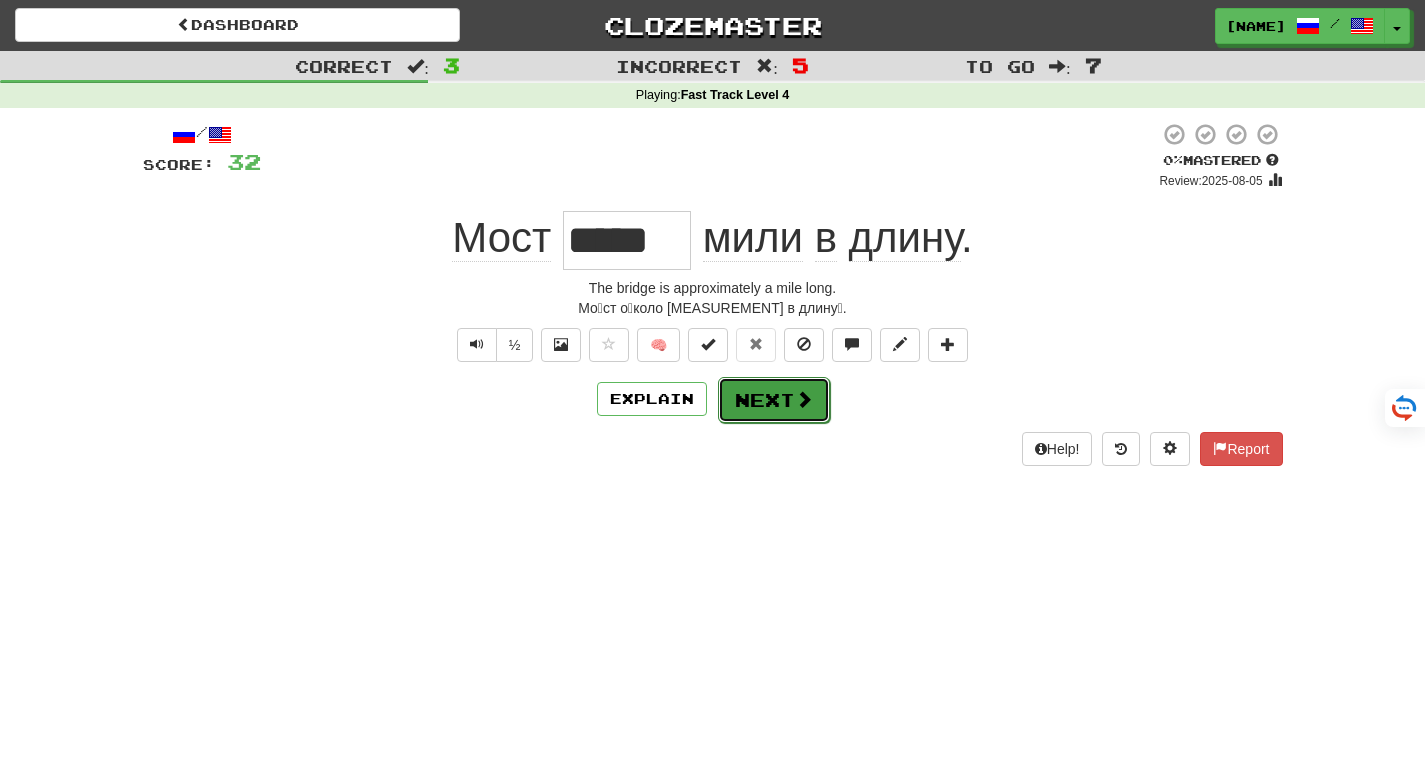 click on "Next" at bounding box center (774, 400) 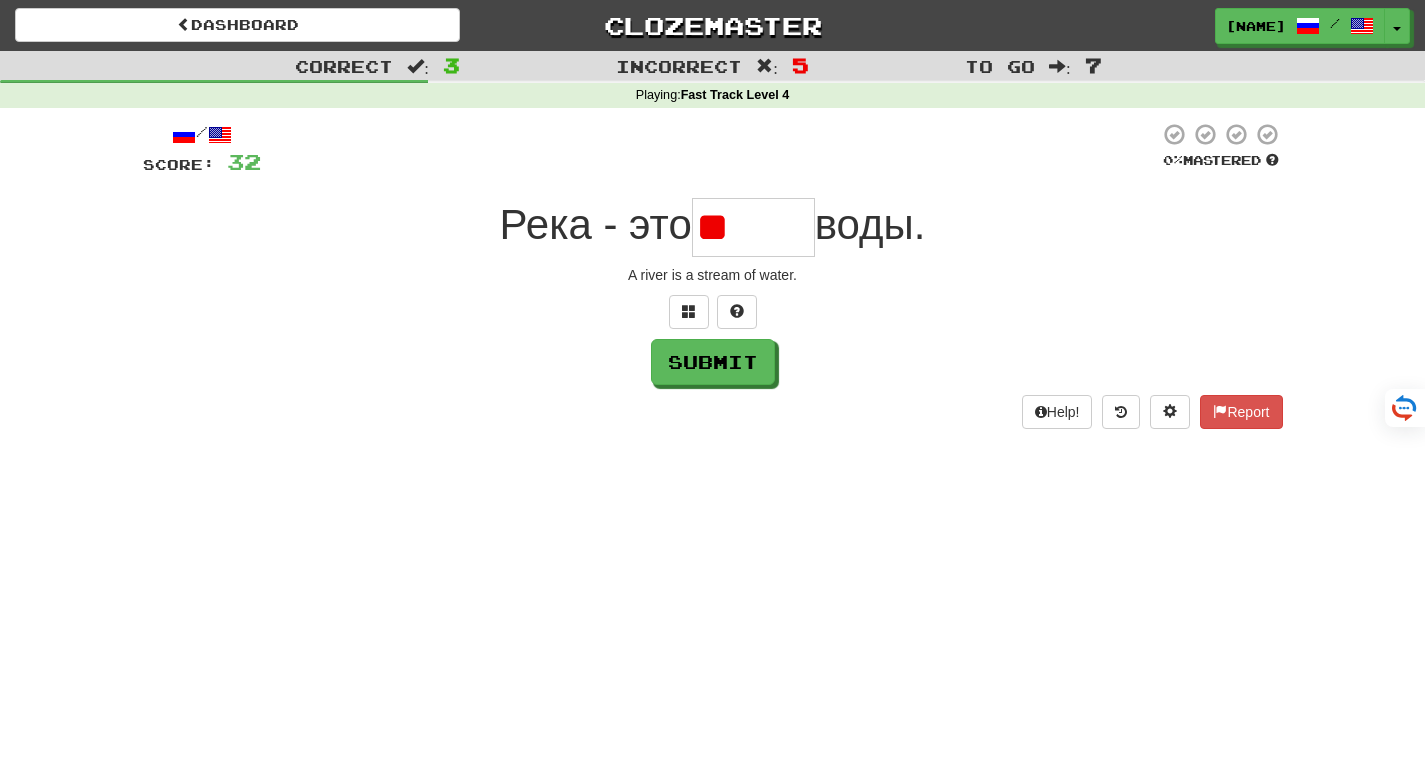 type on "*" 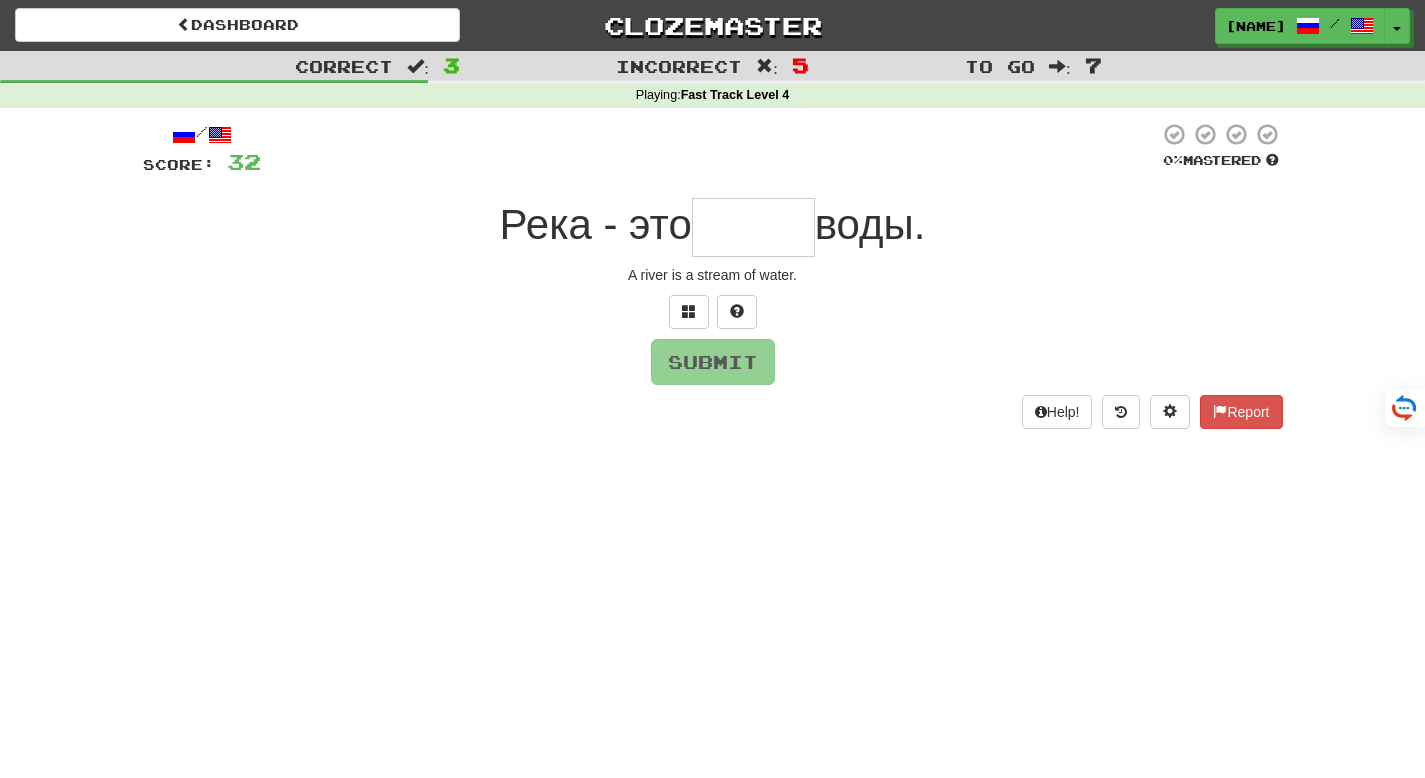 type on "*****" 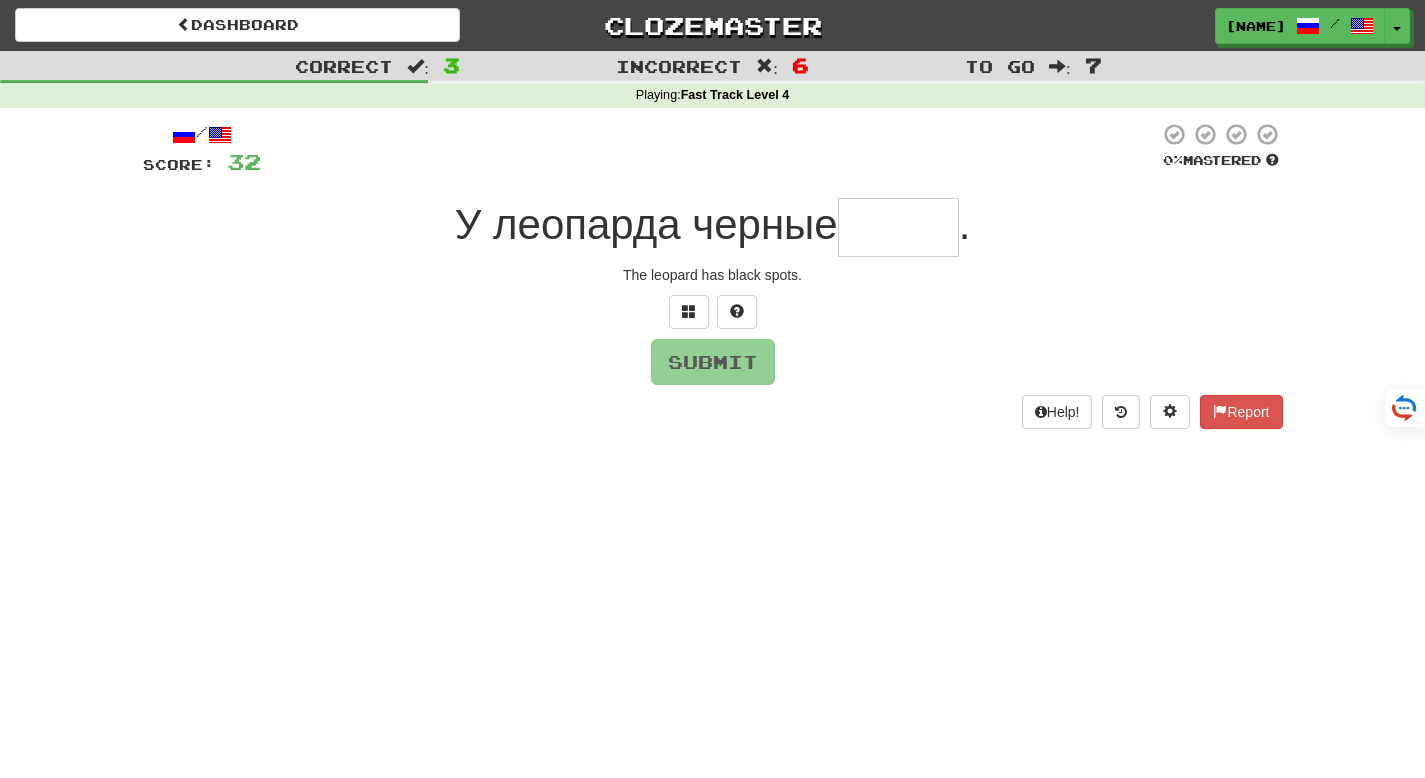 type on "*****" 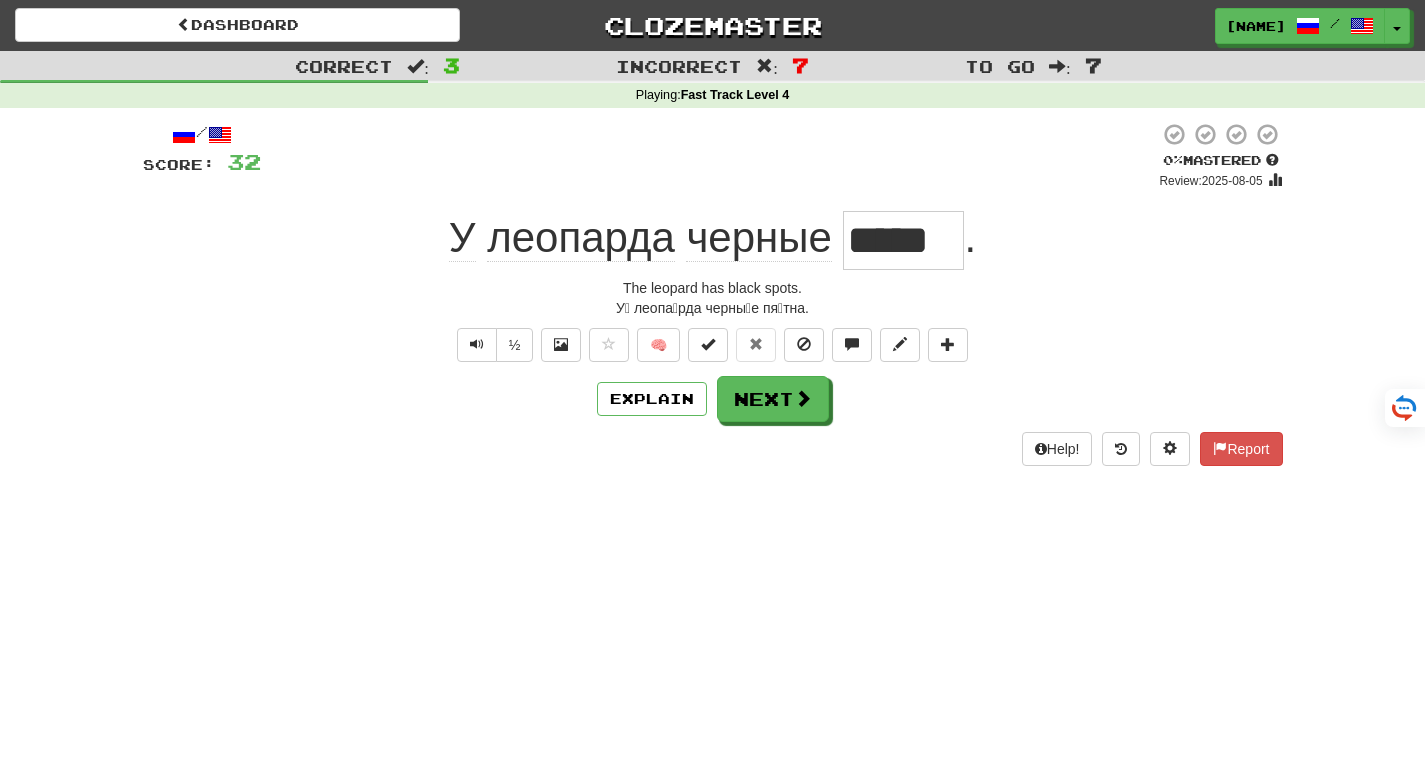 click on "У́ леопа́рда черны́е пя́тна." at bounding box center [713, 308] 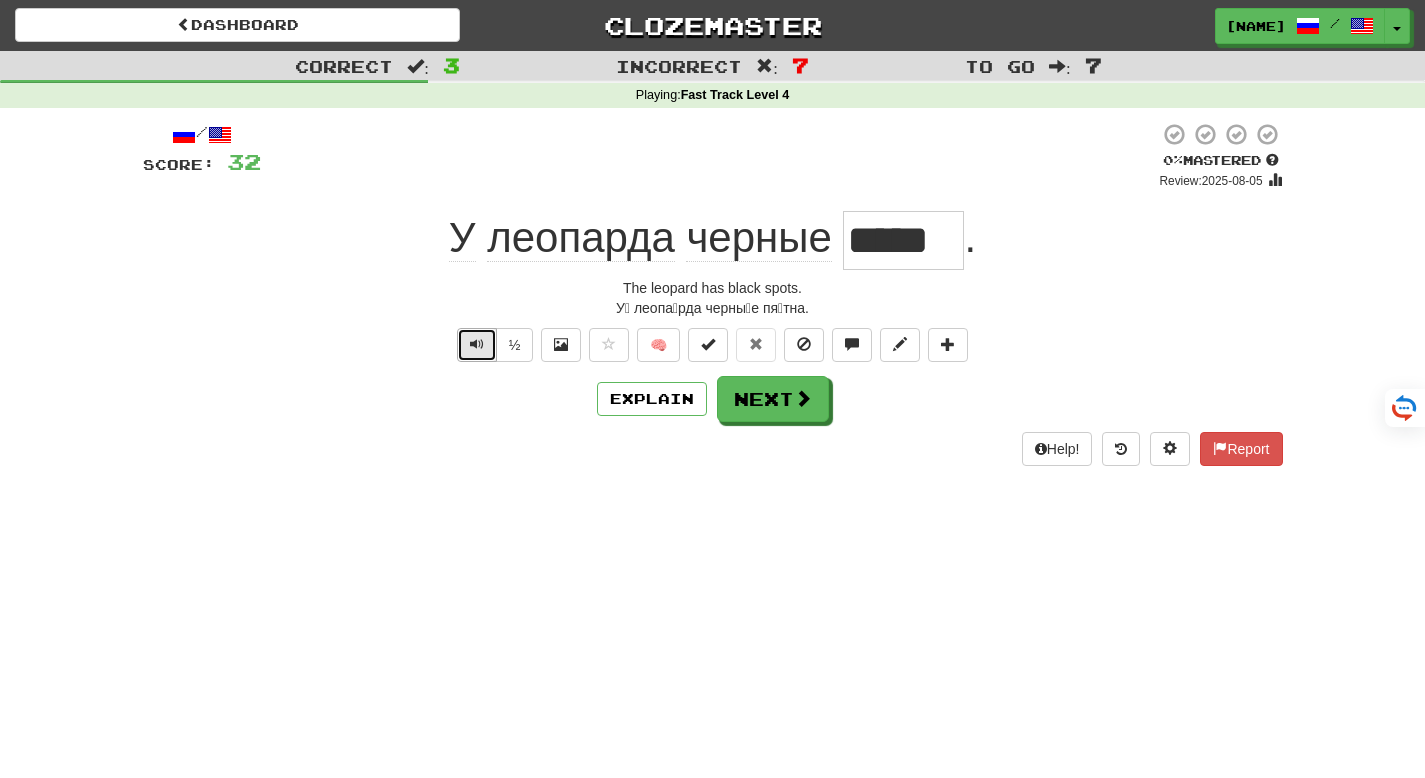 click at bounding box center (477, 344) 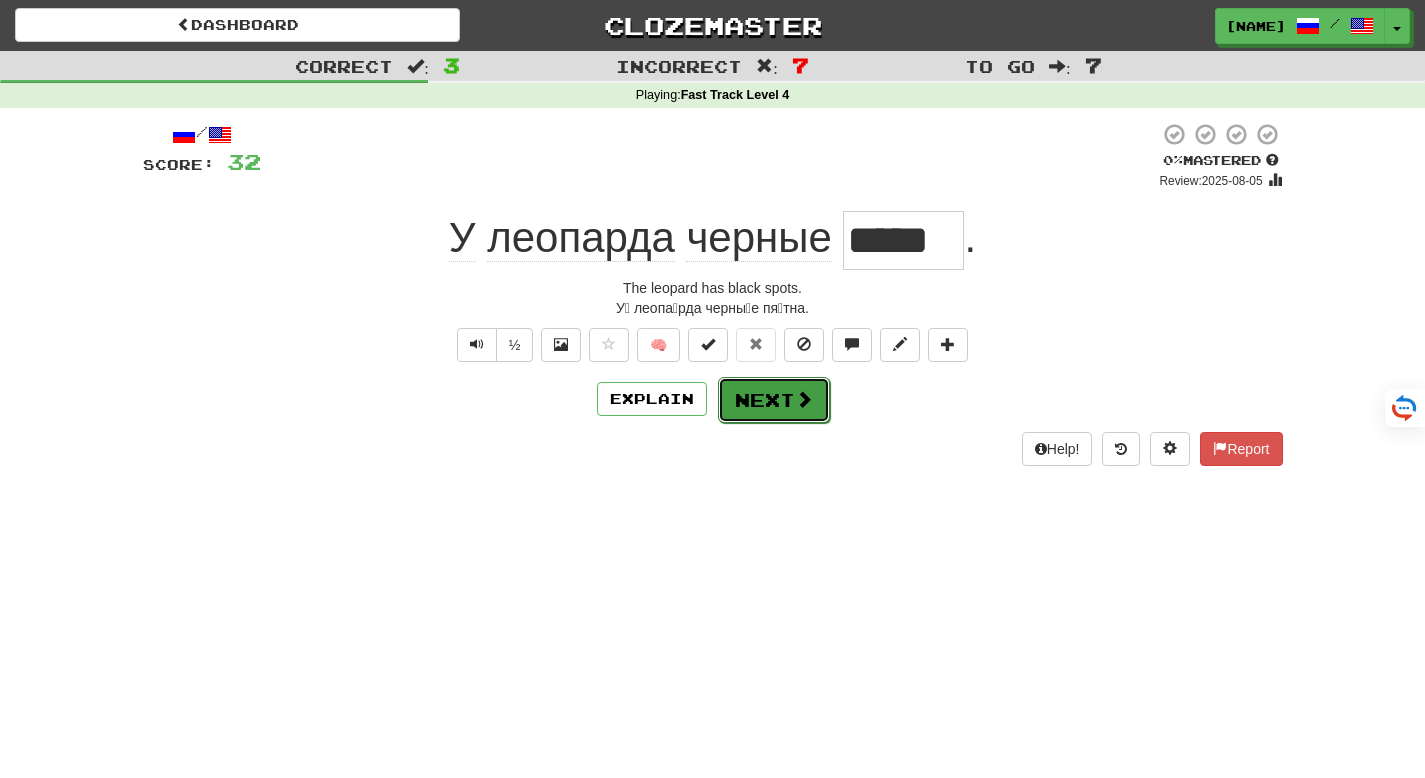 click on "Next" at bounding box center [774, 400] 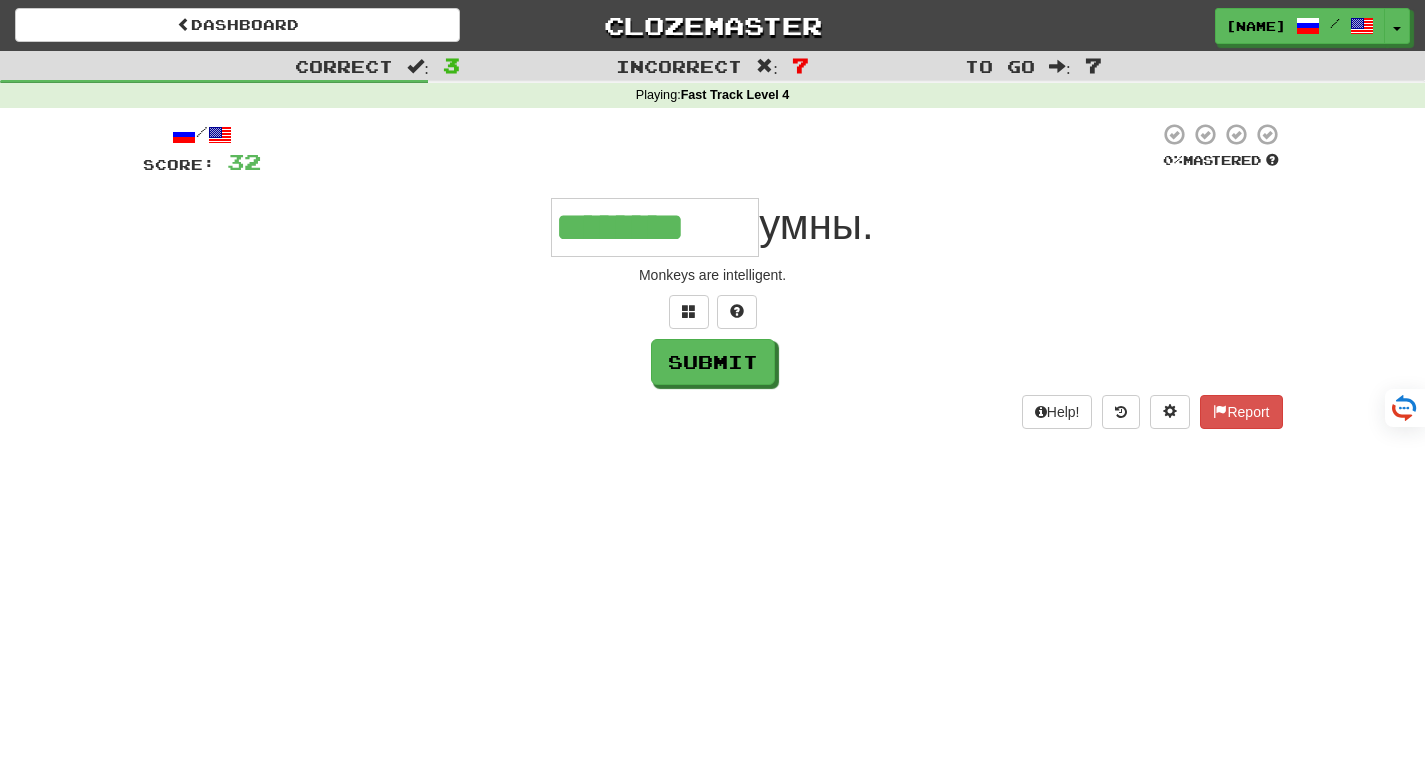 type on "********" 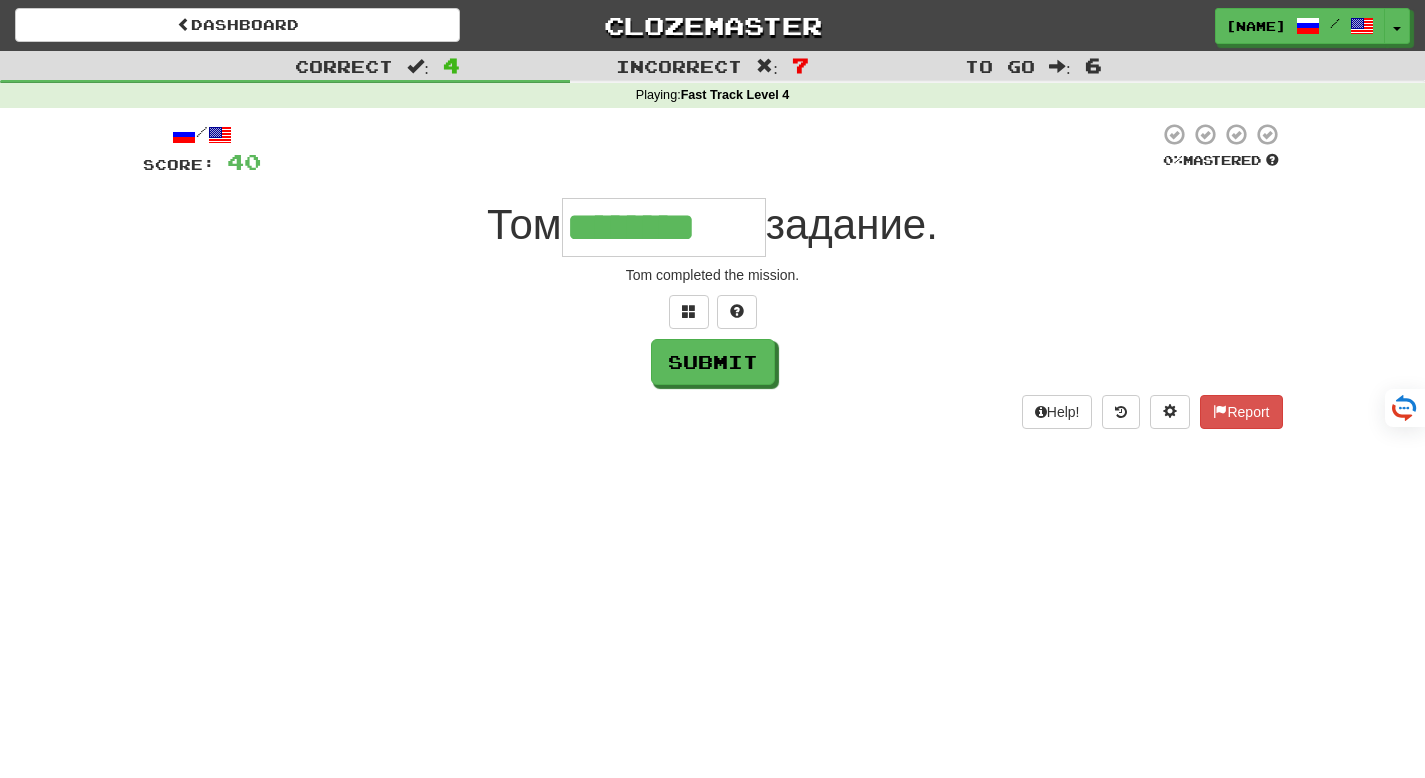 type on "********" 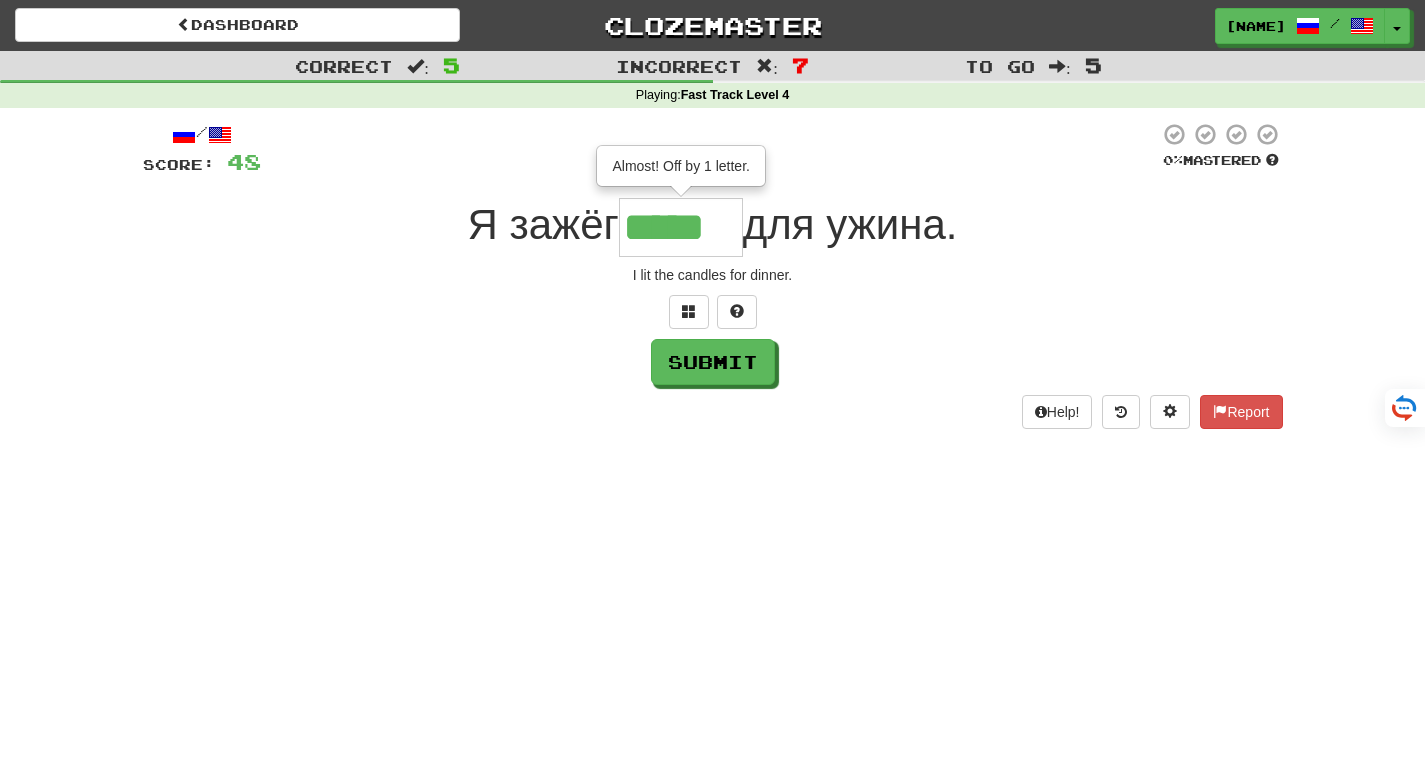 type on "*****" 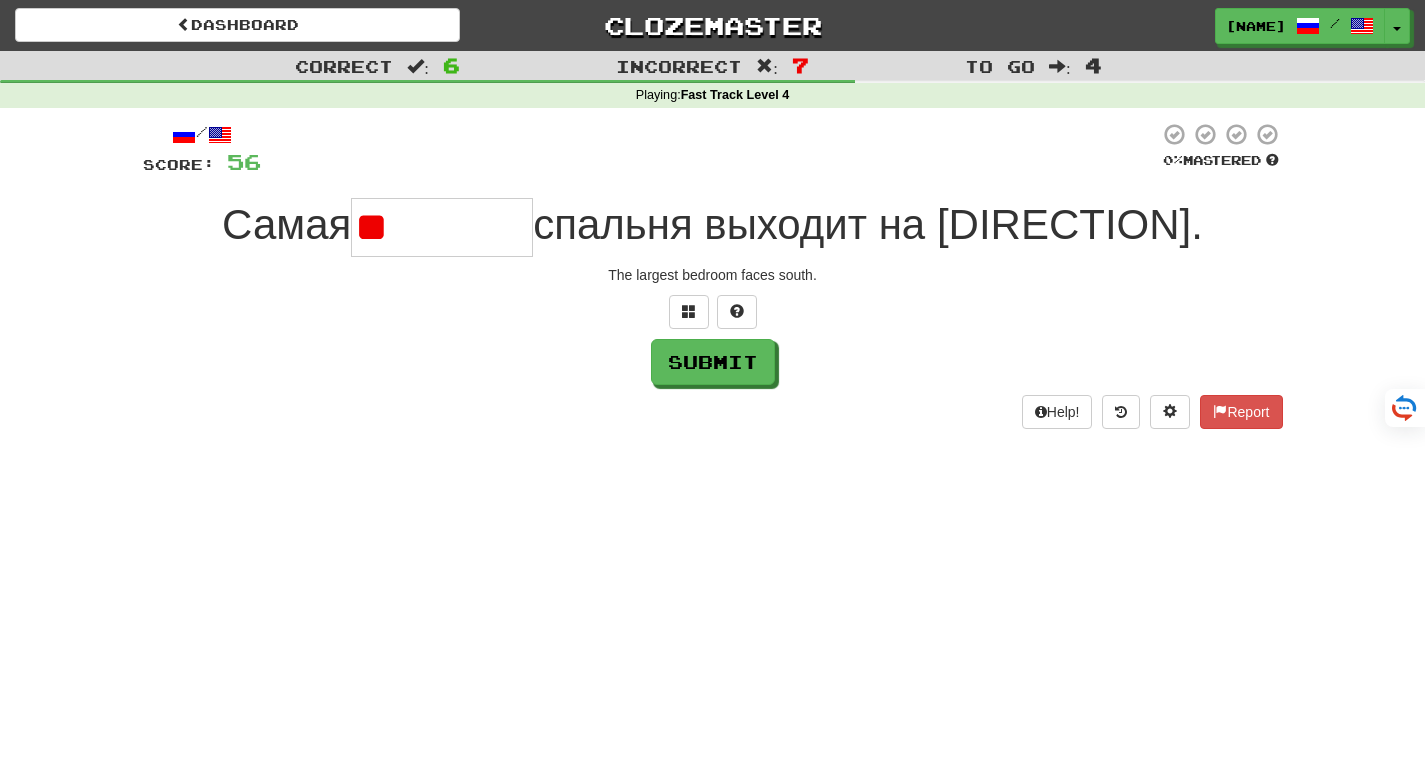 type on "*" 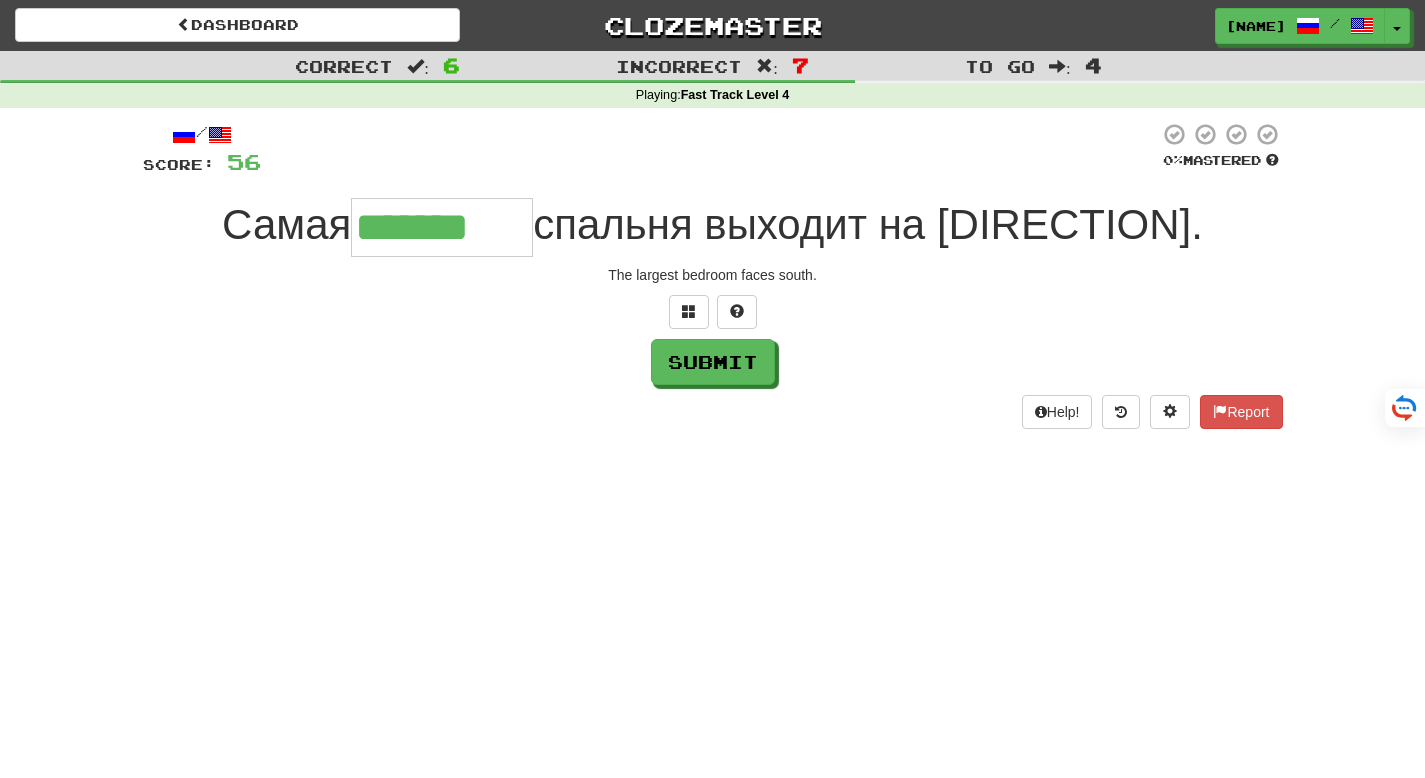 type on "*******" 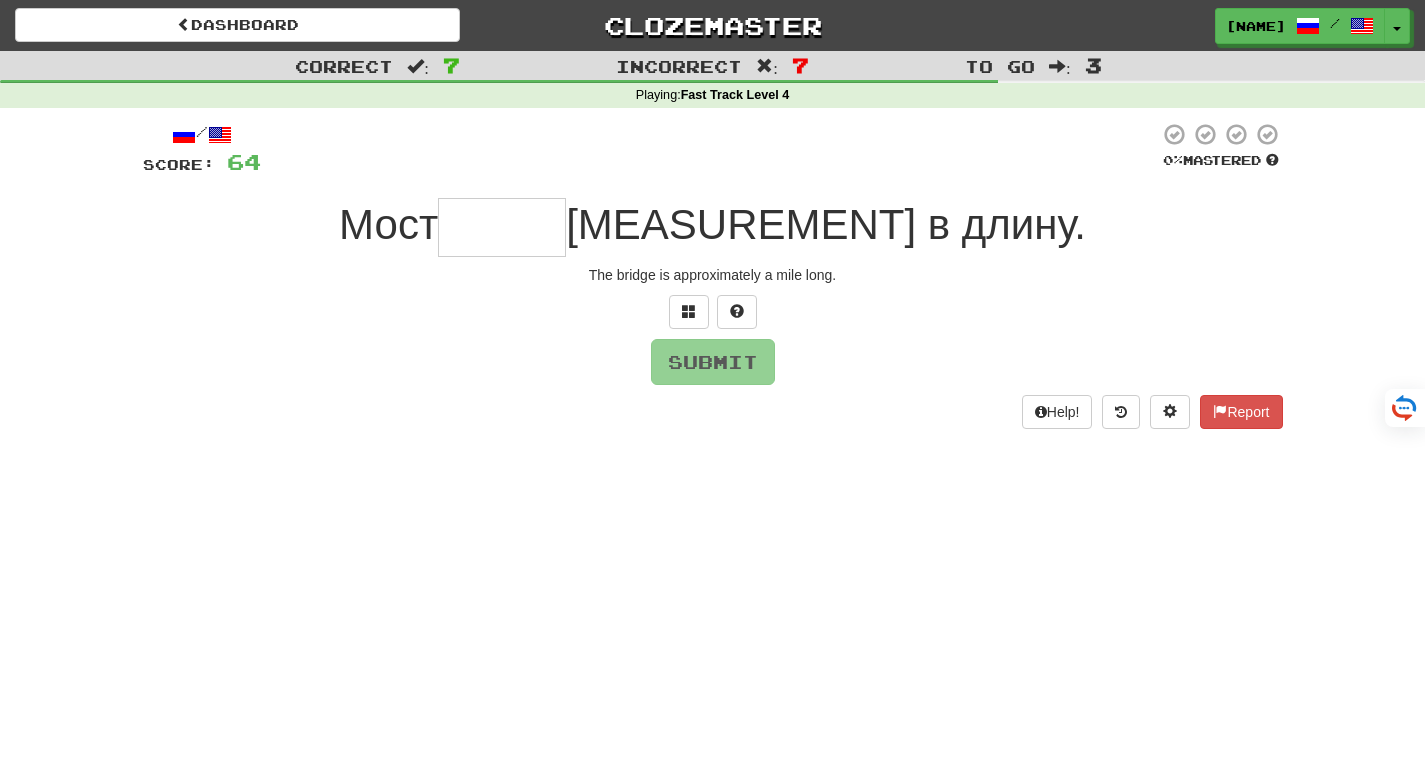 type on "*" 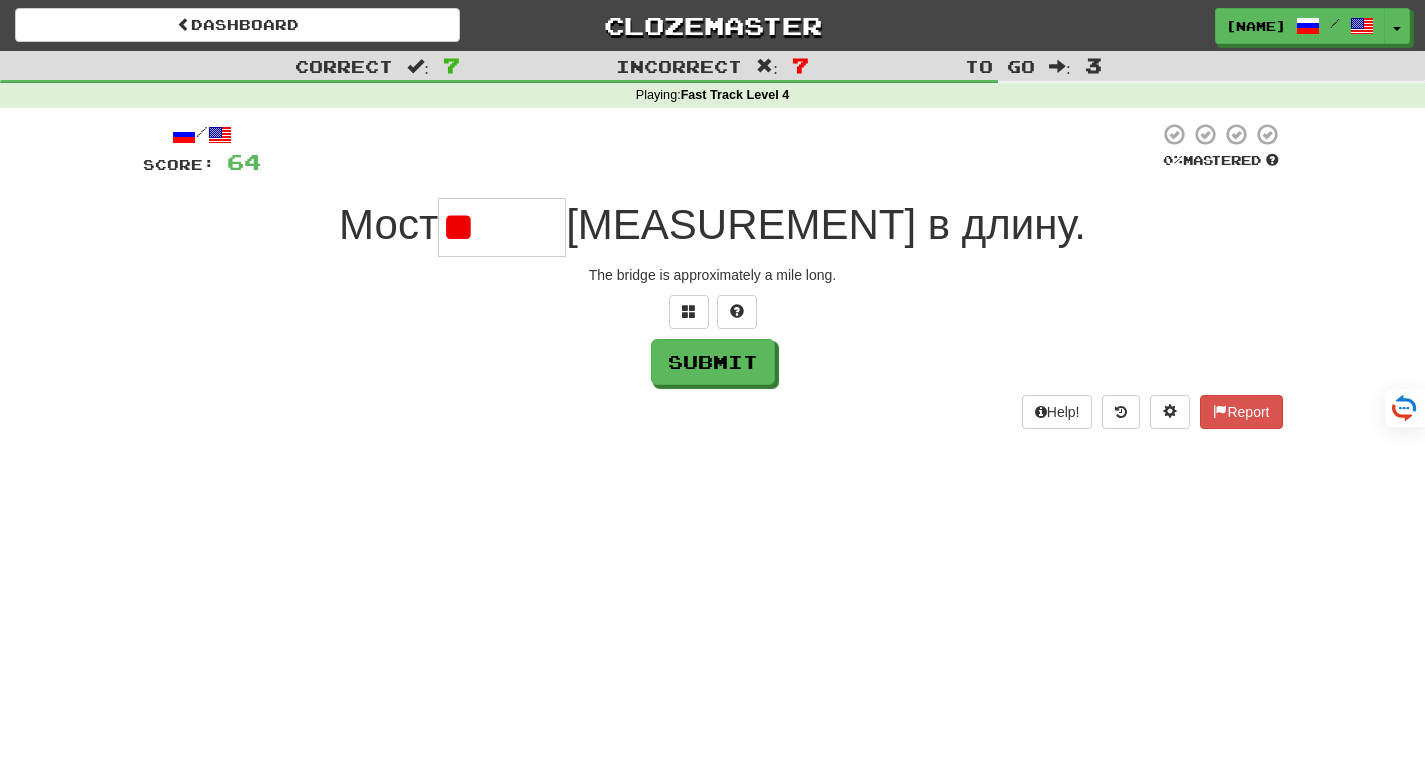 type on "*" 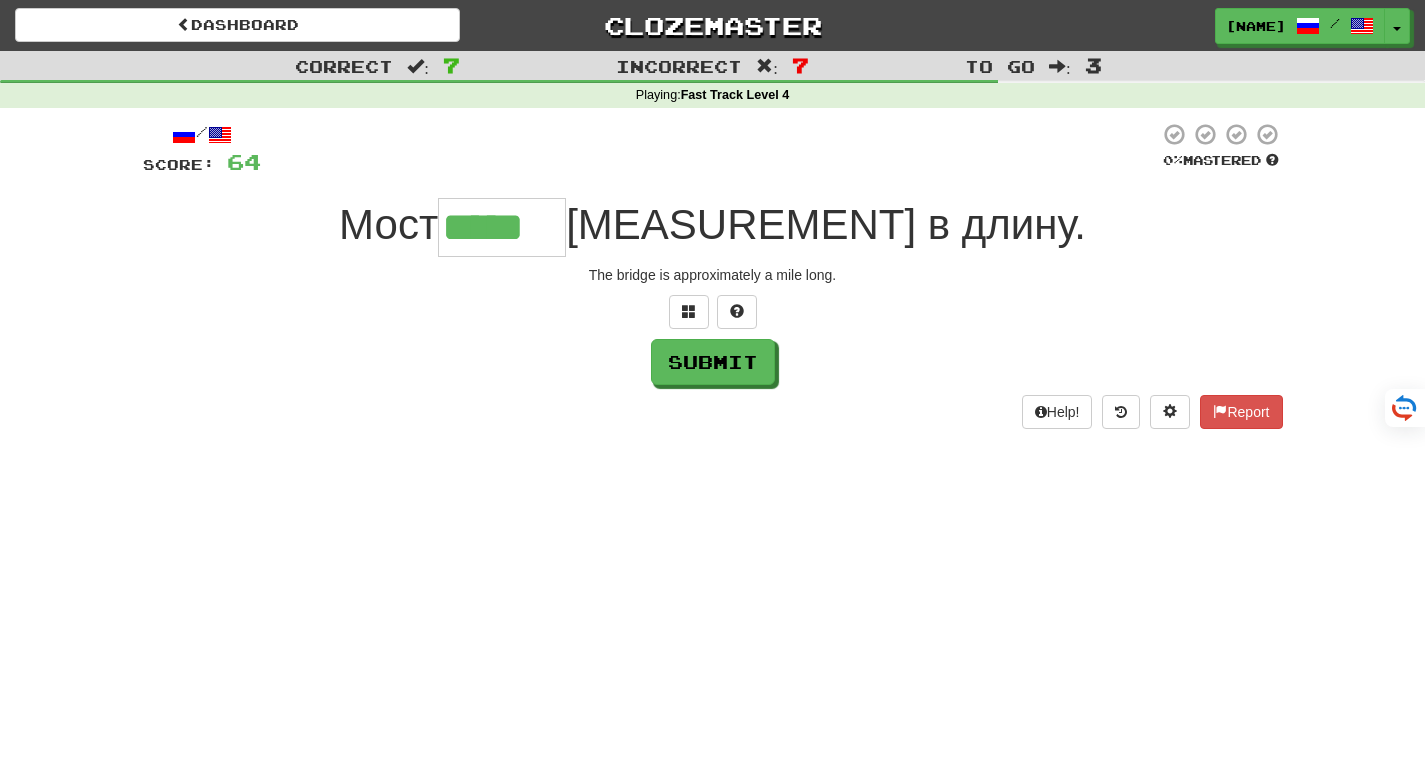 type on "*****" 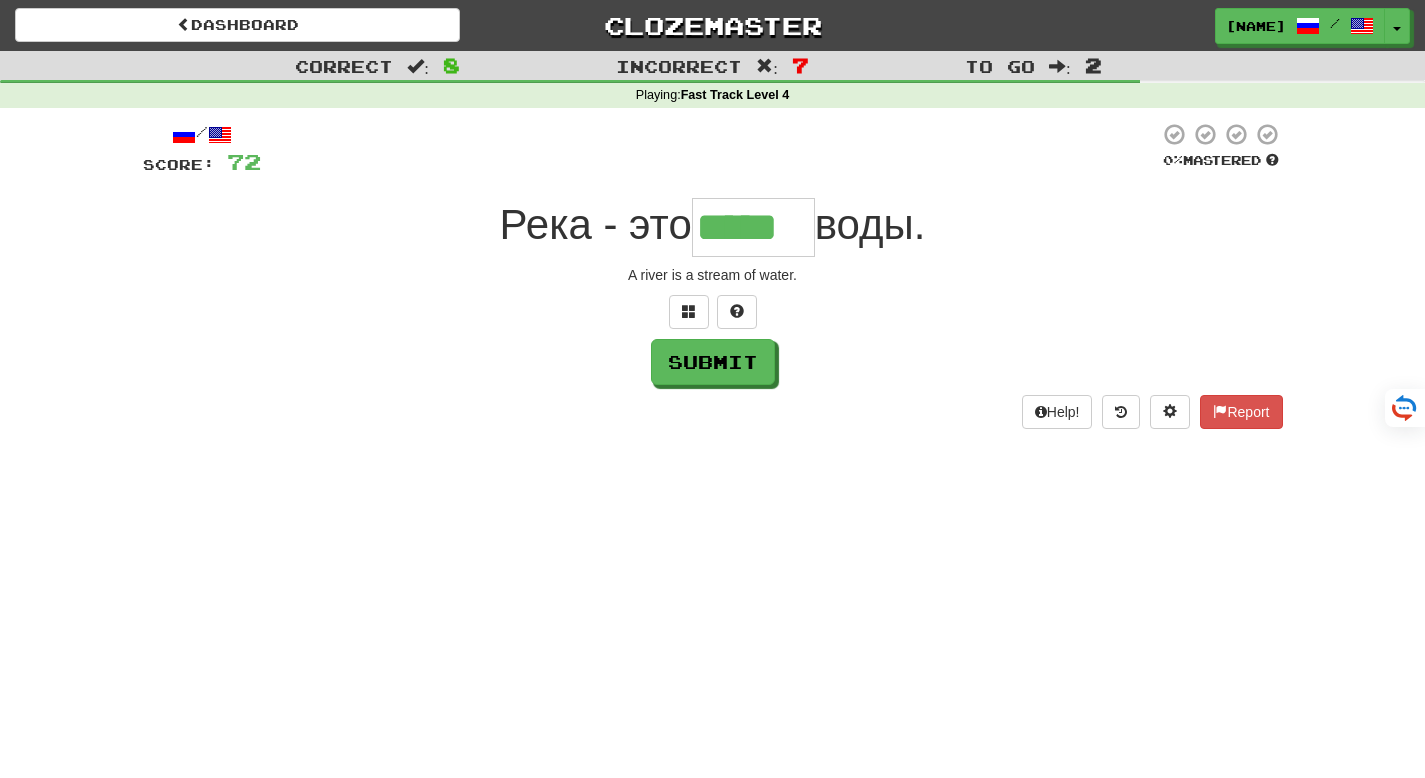 type on "*****" 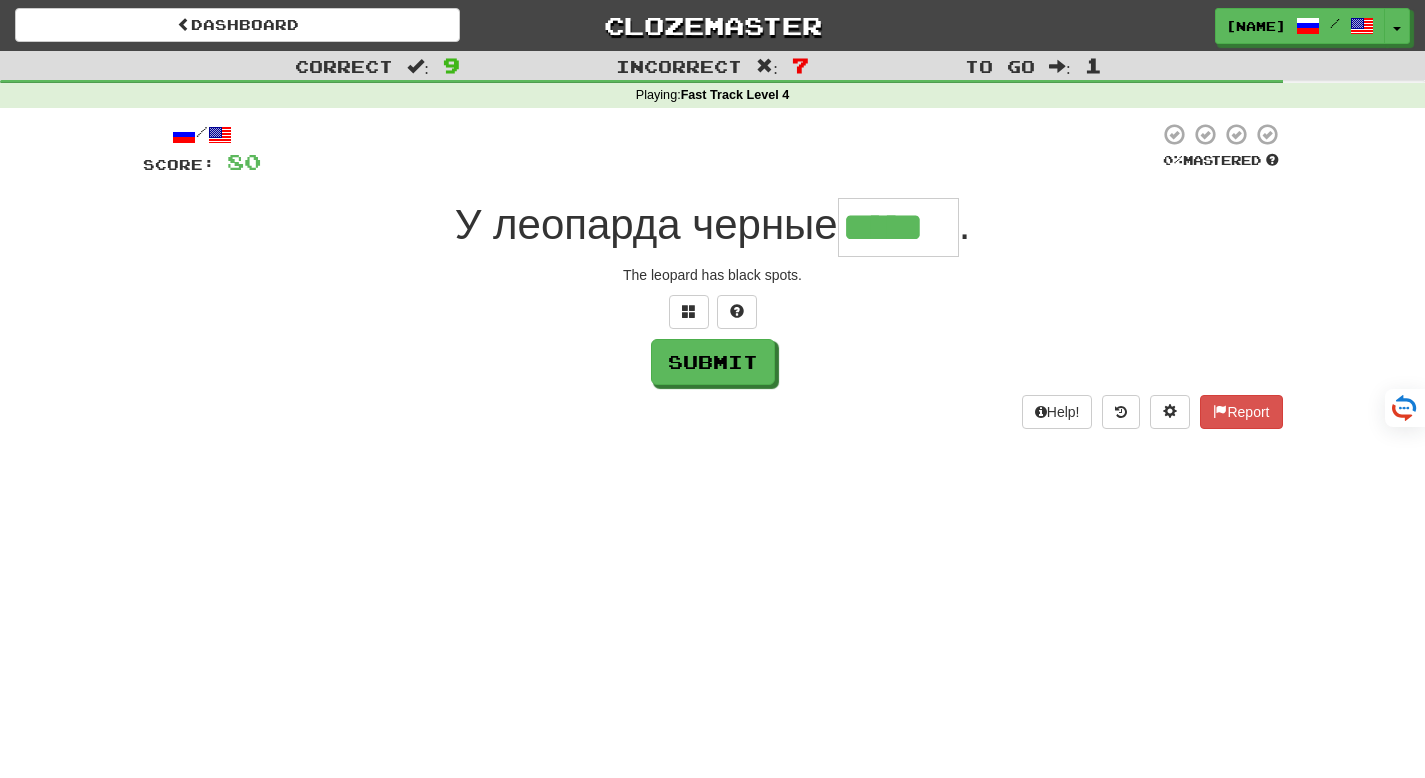 type on "*****" 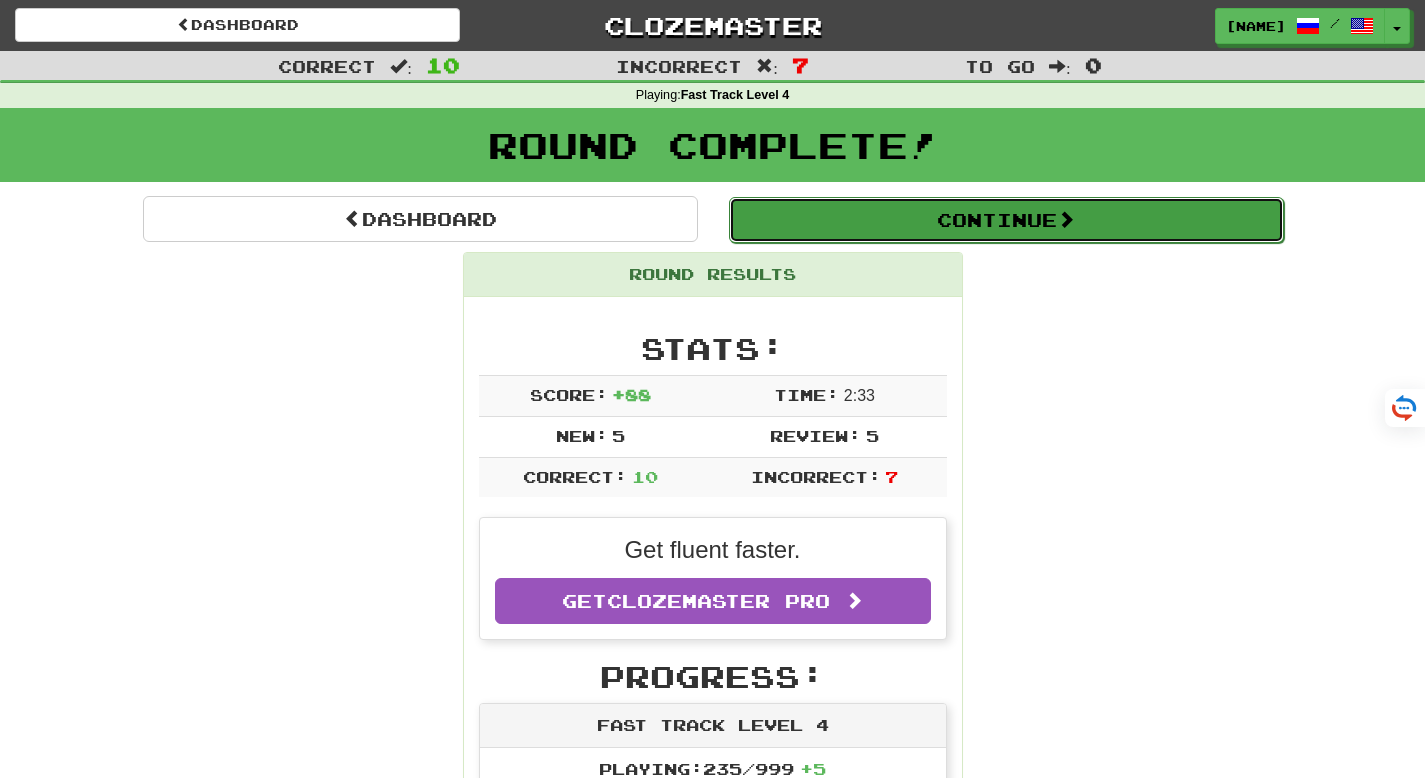 click on "Continue" at bounding box center (1006, 220) 